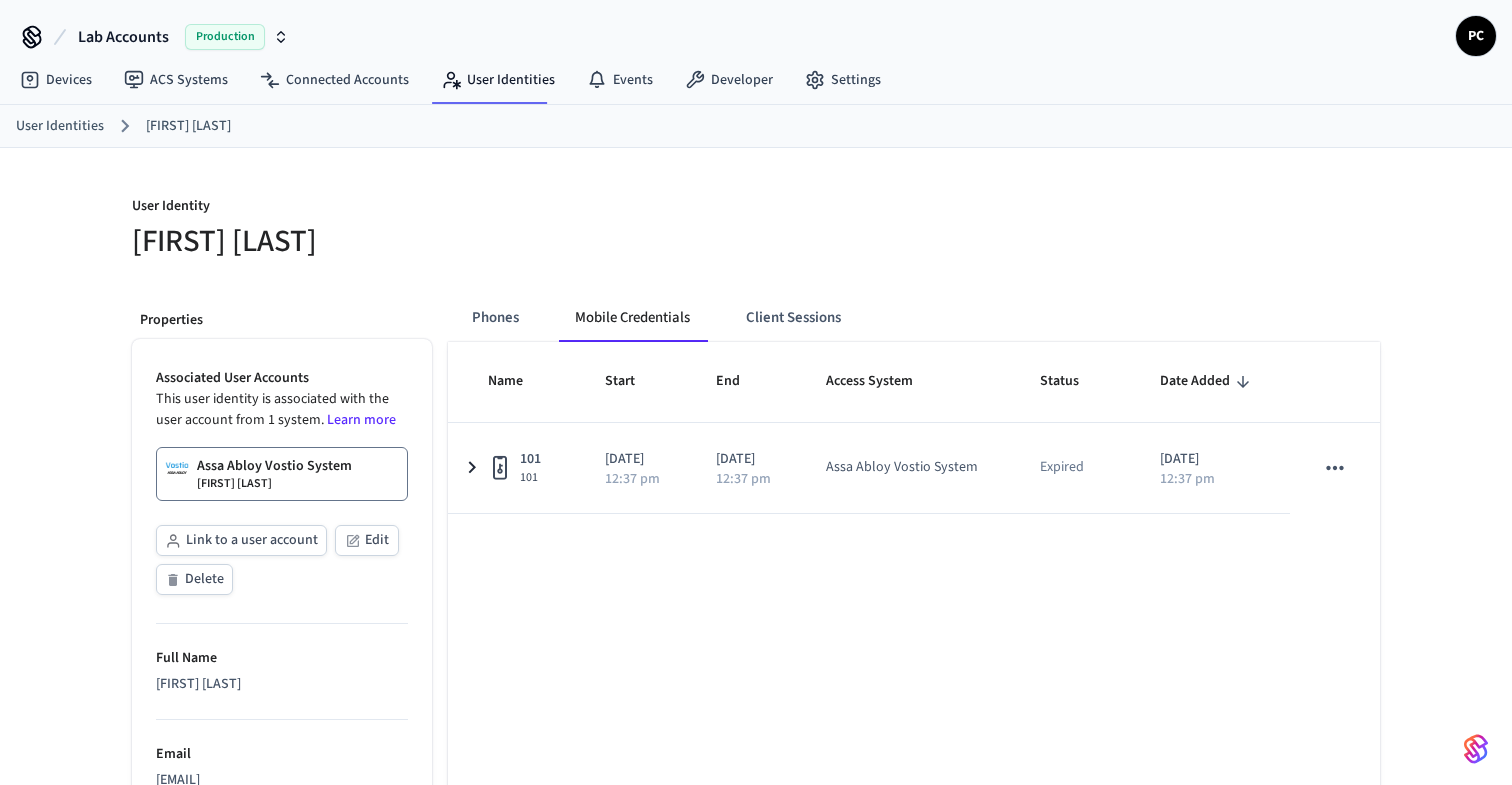 scroll, scrollTop: 0, scrollLeft: 0, axis: both 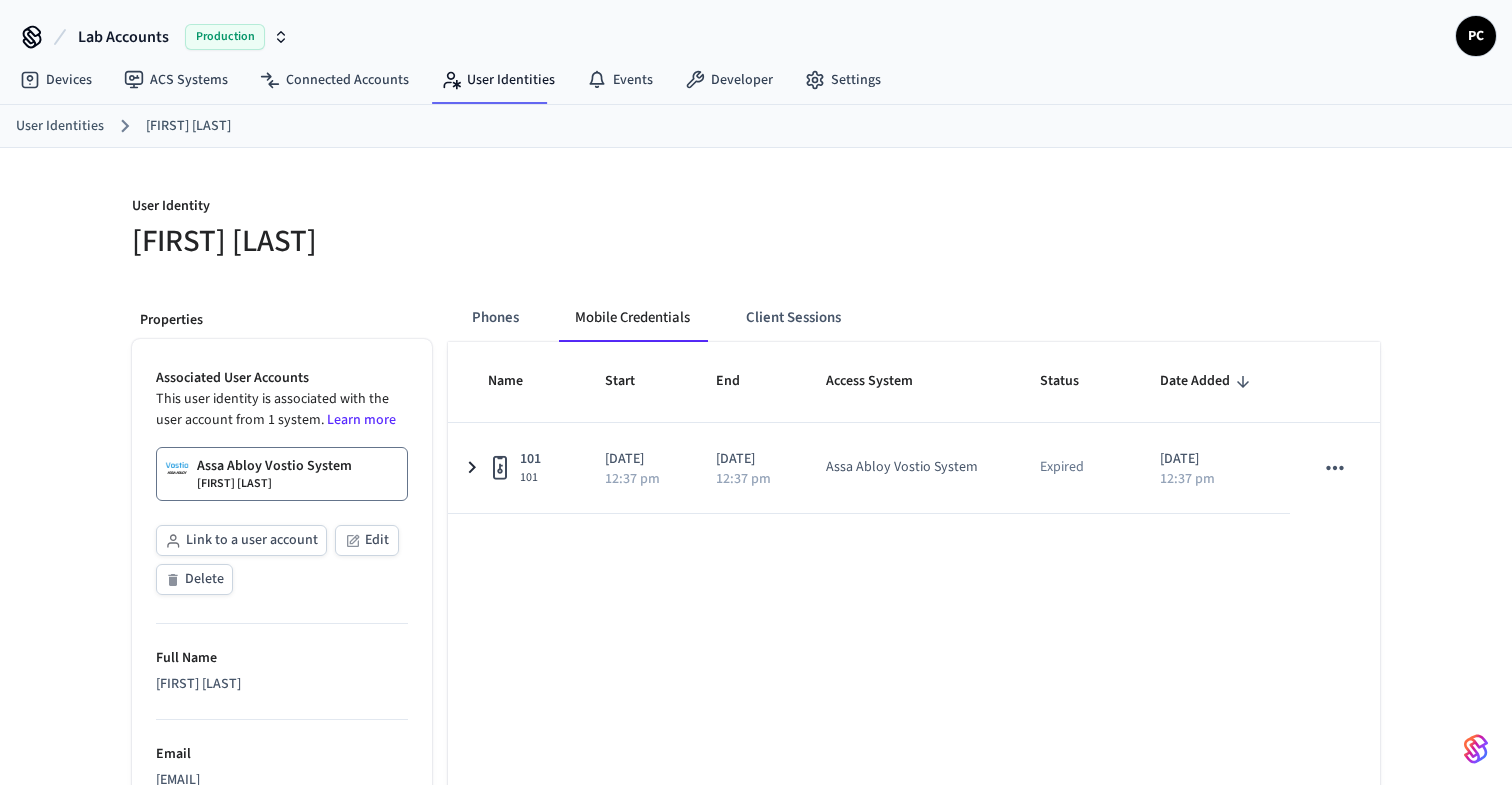 click on "[FIRST] [LAST]" at bounding box center (438, 241) 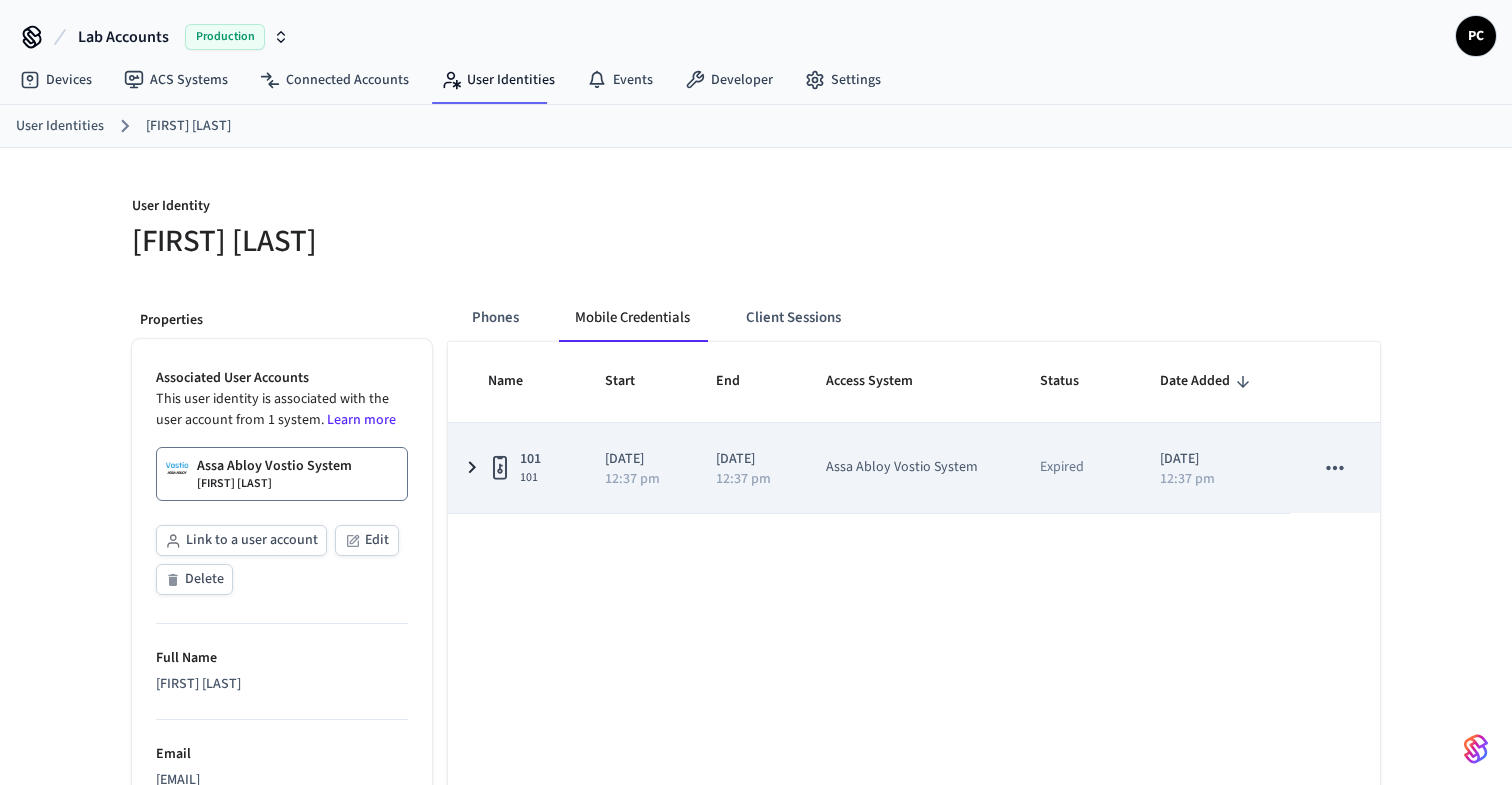 click on "2025/07/15 12:37 pm" at bounding box center (747, 468) 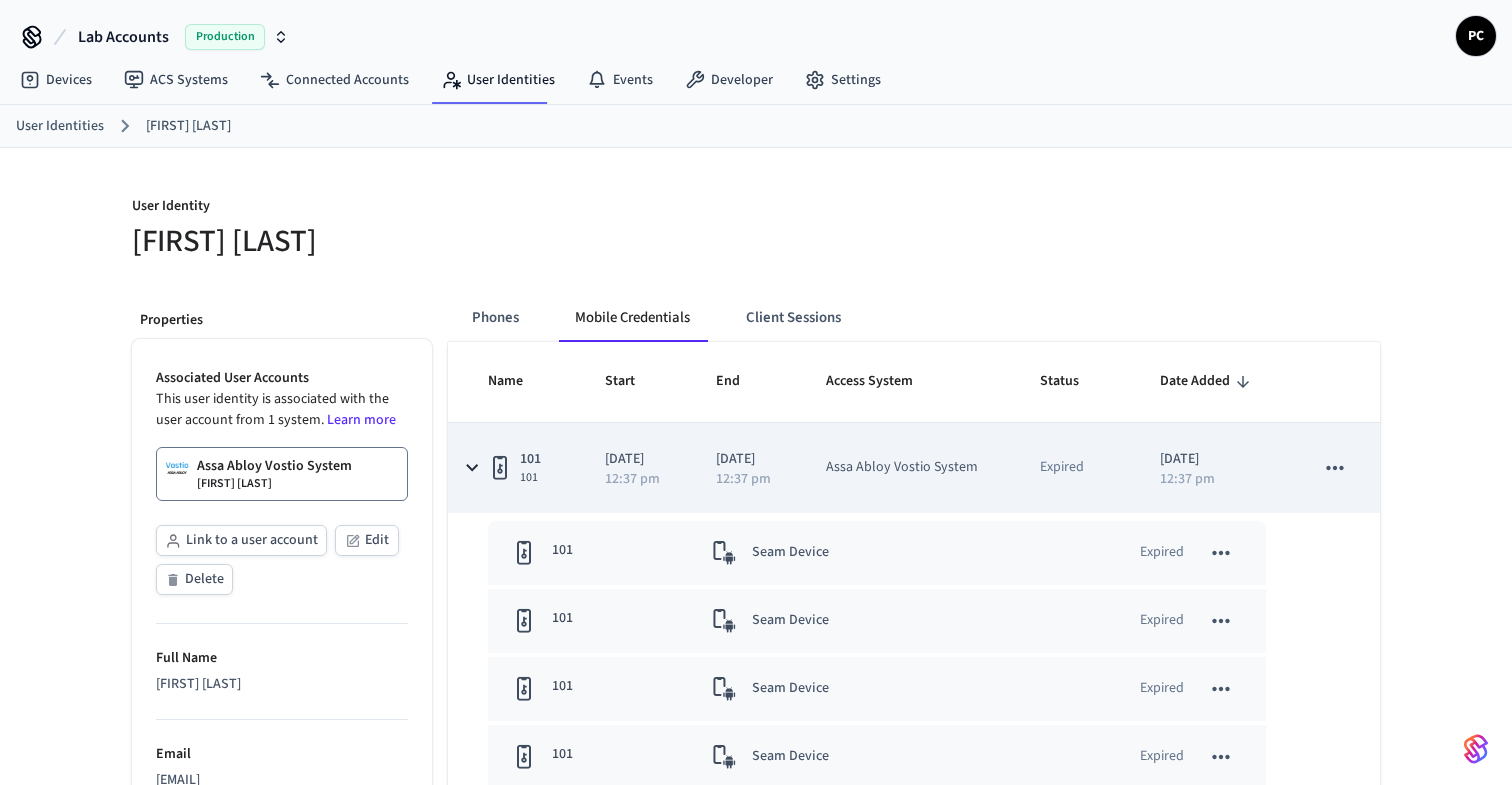 click on "2025/07/15 12:37 pm" at bounding box center (747, 468) 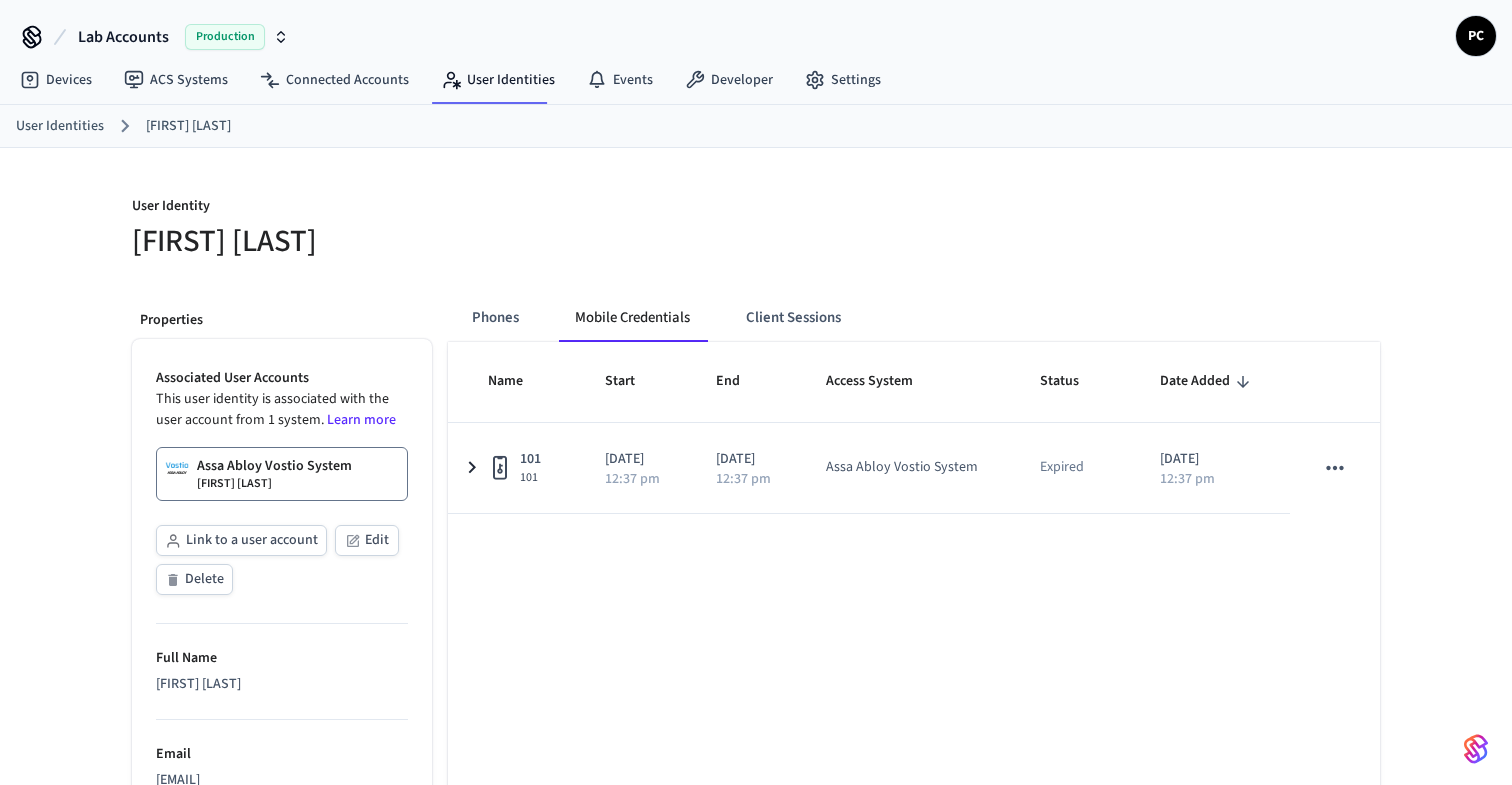 click on "Assa Abloy Vostio System Phil Test" at bounding box center [282, 474] 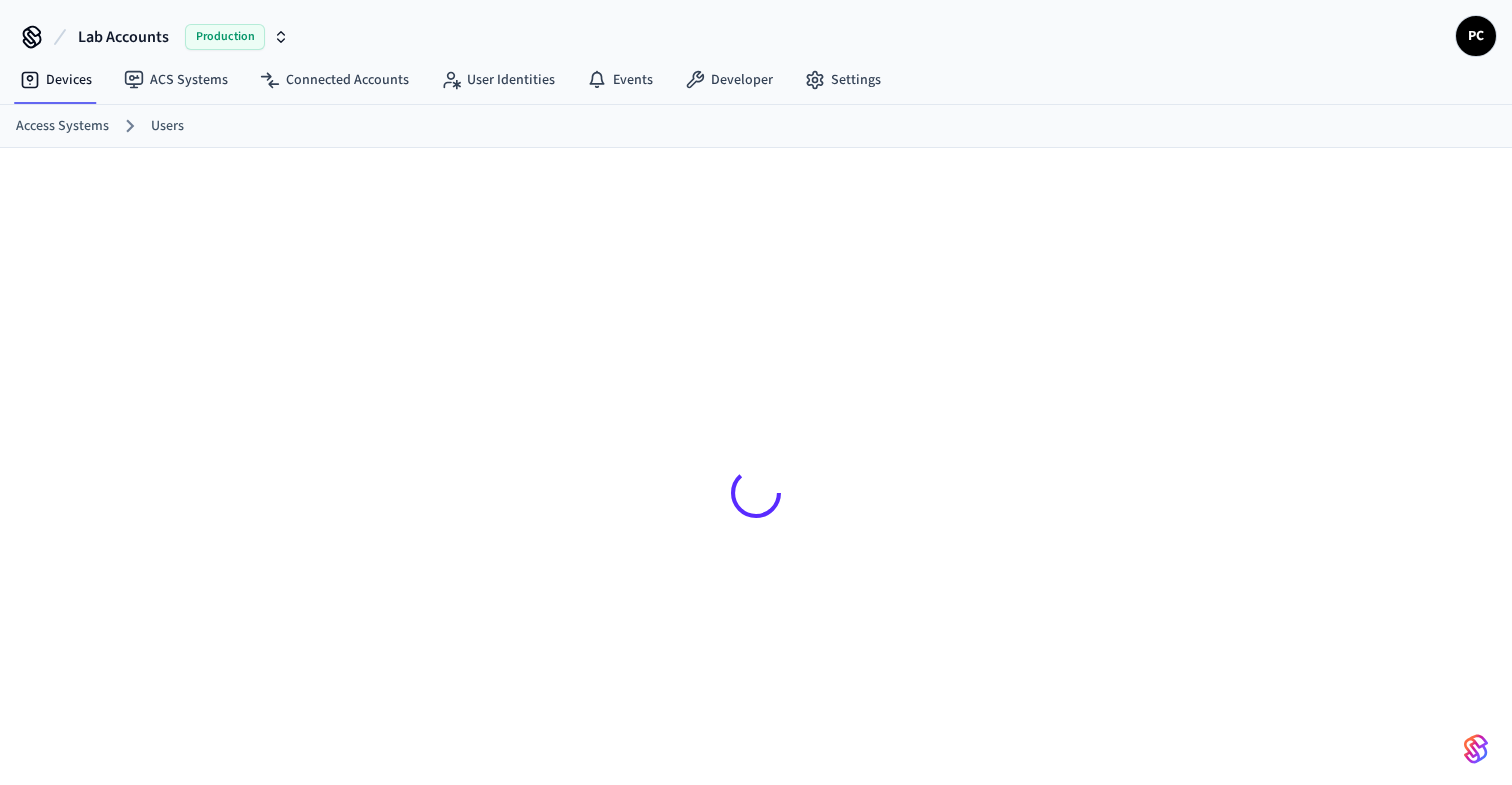 scroll, scrollTop: 0, scrollLeft: 0, axis: both 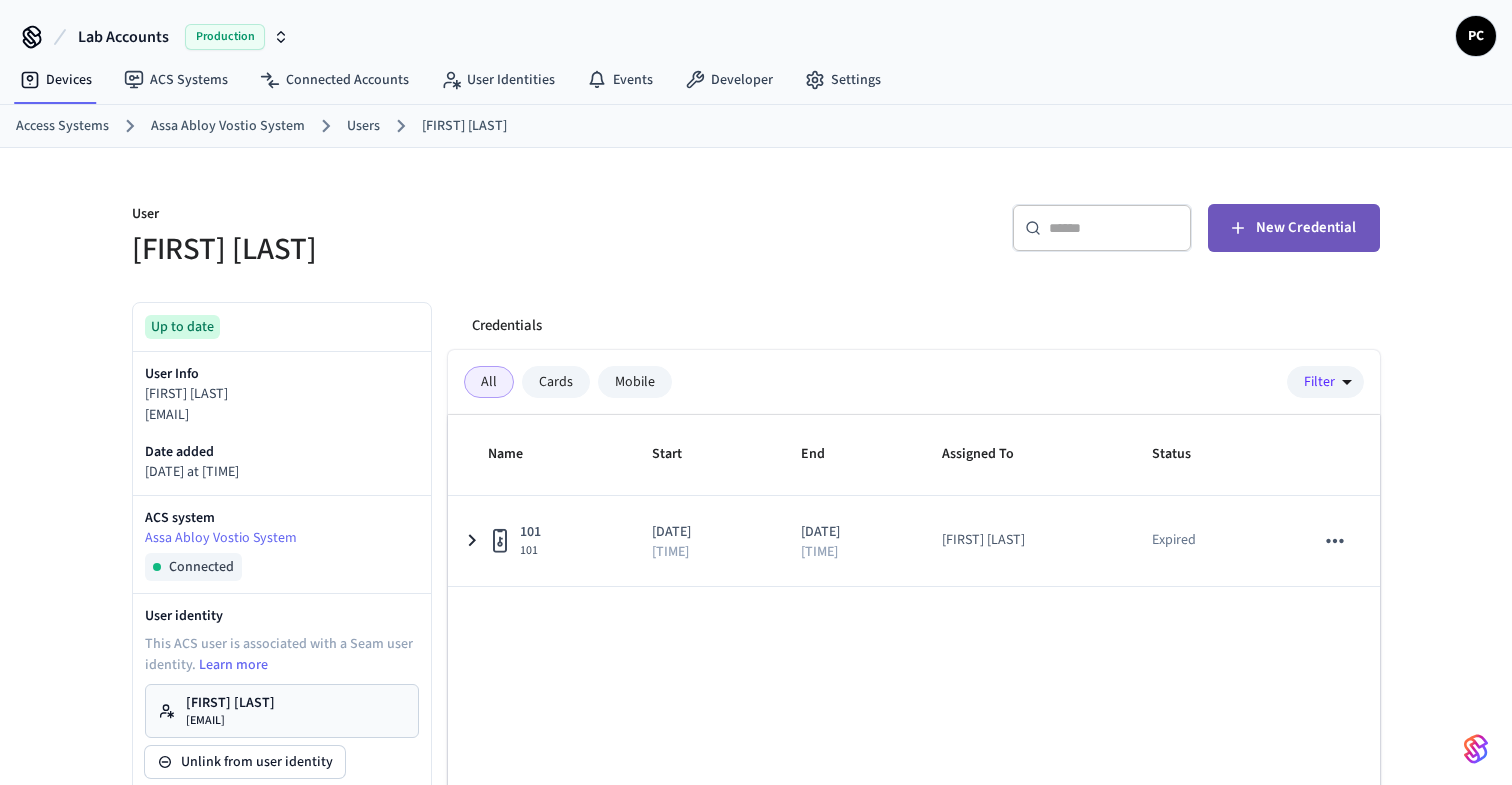click on "New Credential" at bounding box center [1306, 228] 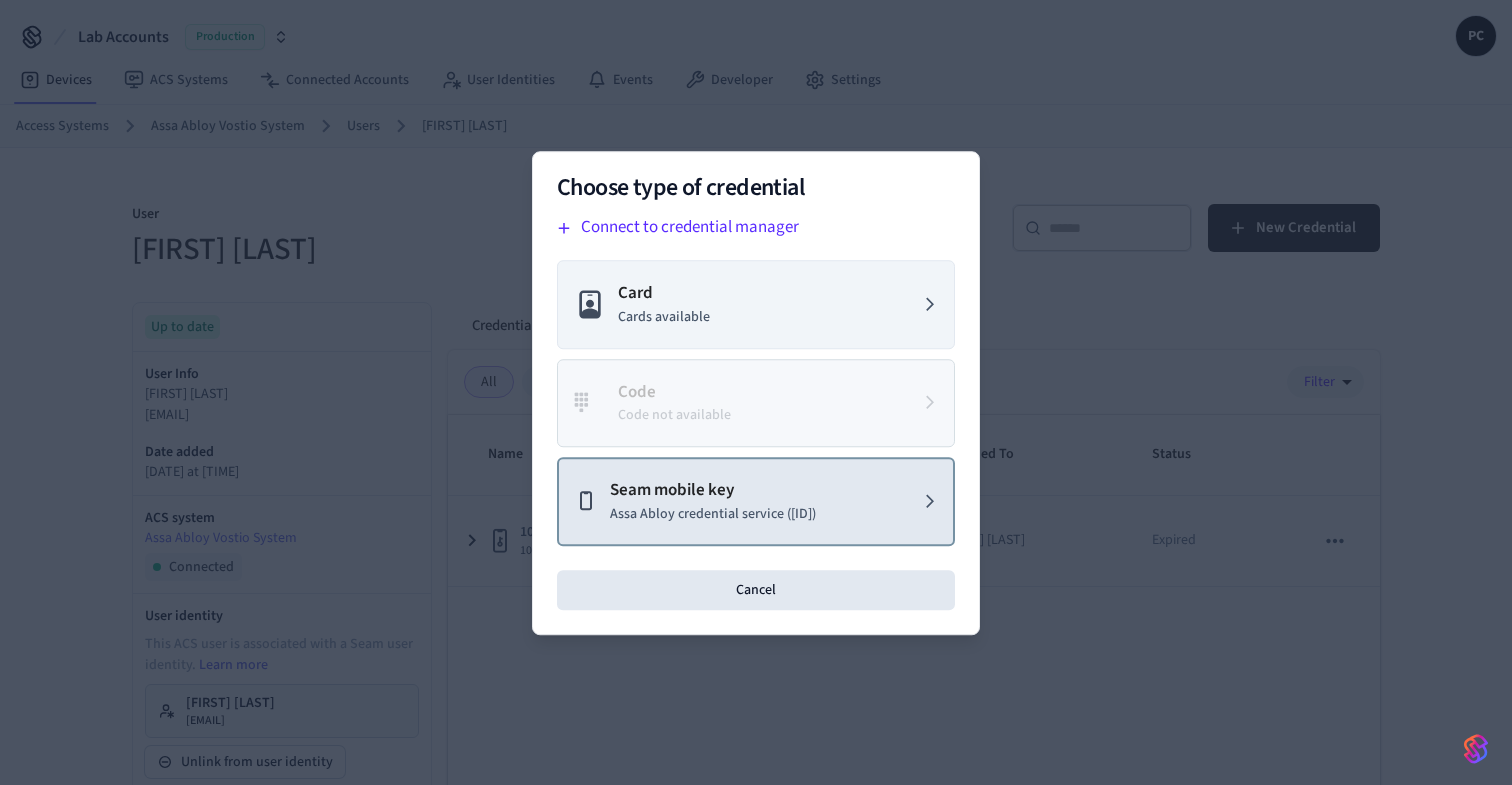 click on "Assa Abloy credential service ([ID])" at bounding box center [713, 513] 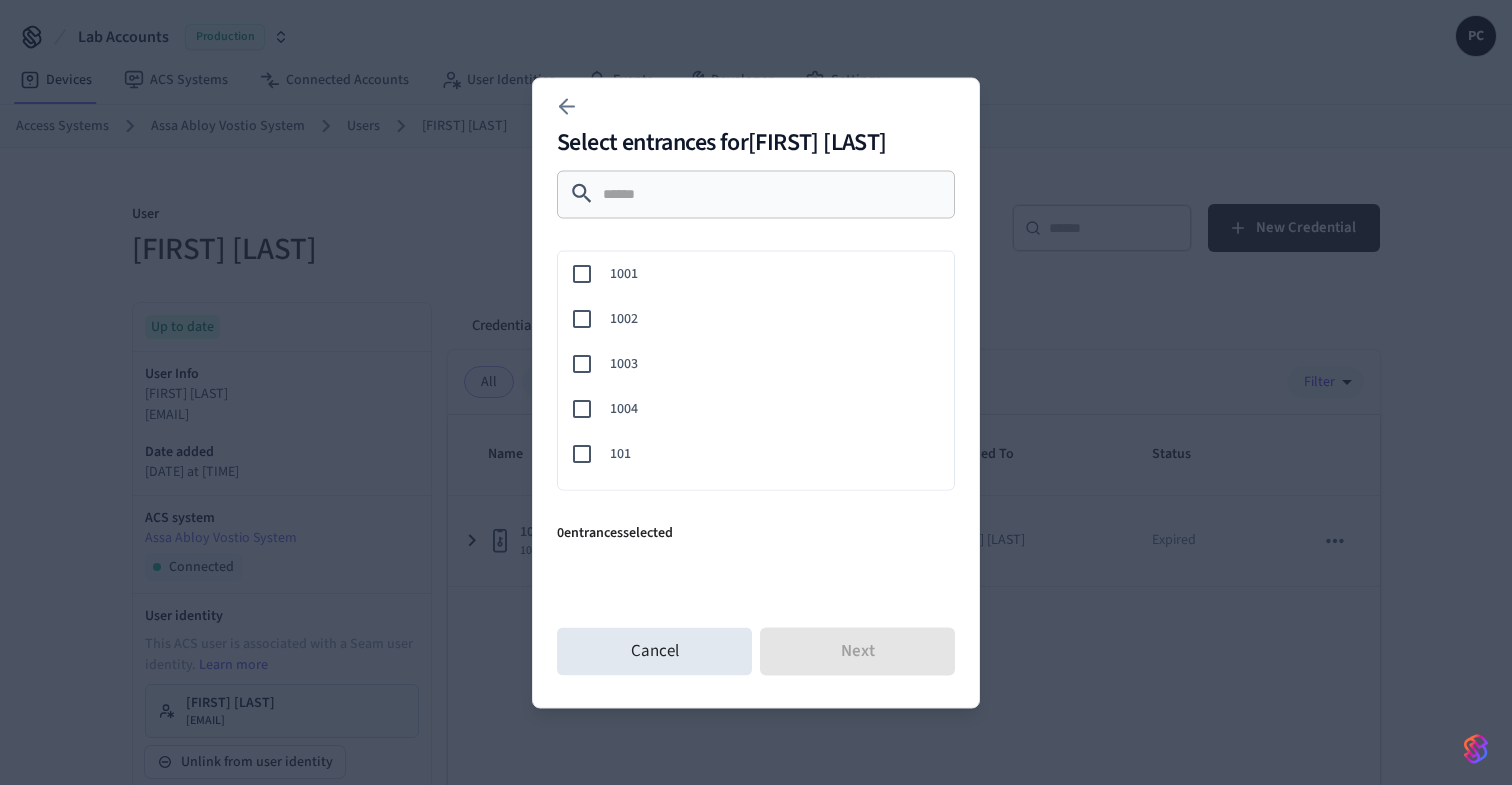click on "101" at bounding box center (774, 453) 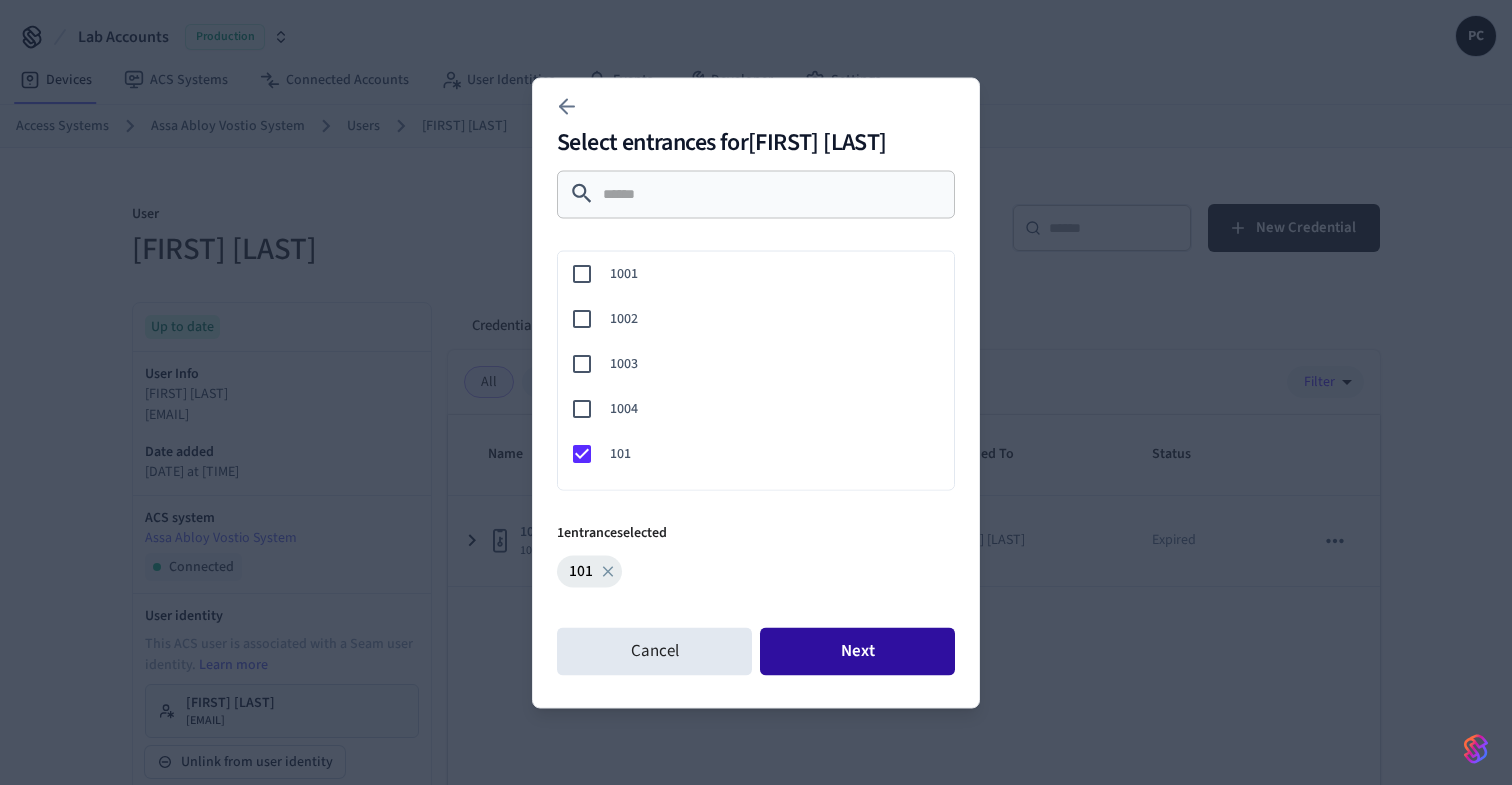 click on "Next" at bounding box center [857, 651] 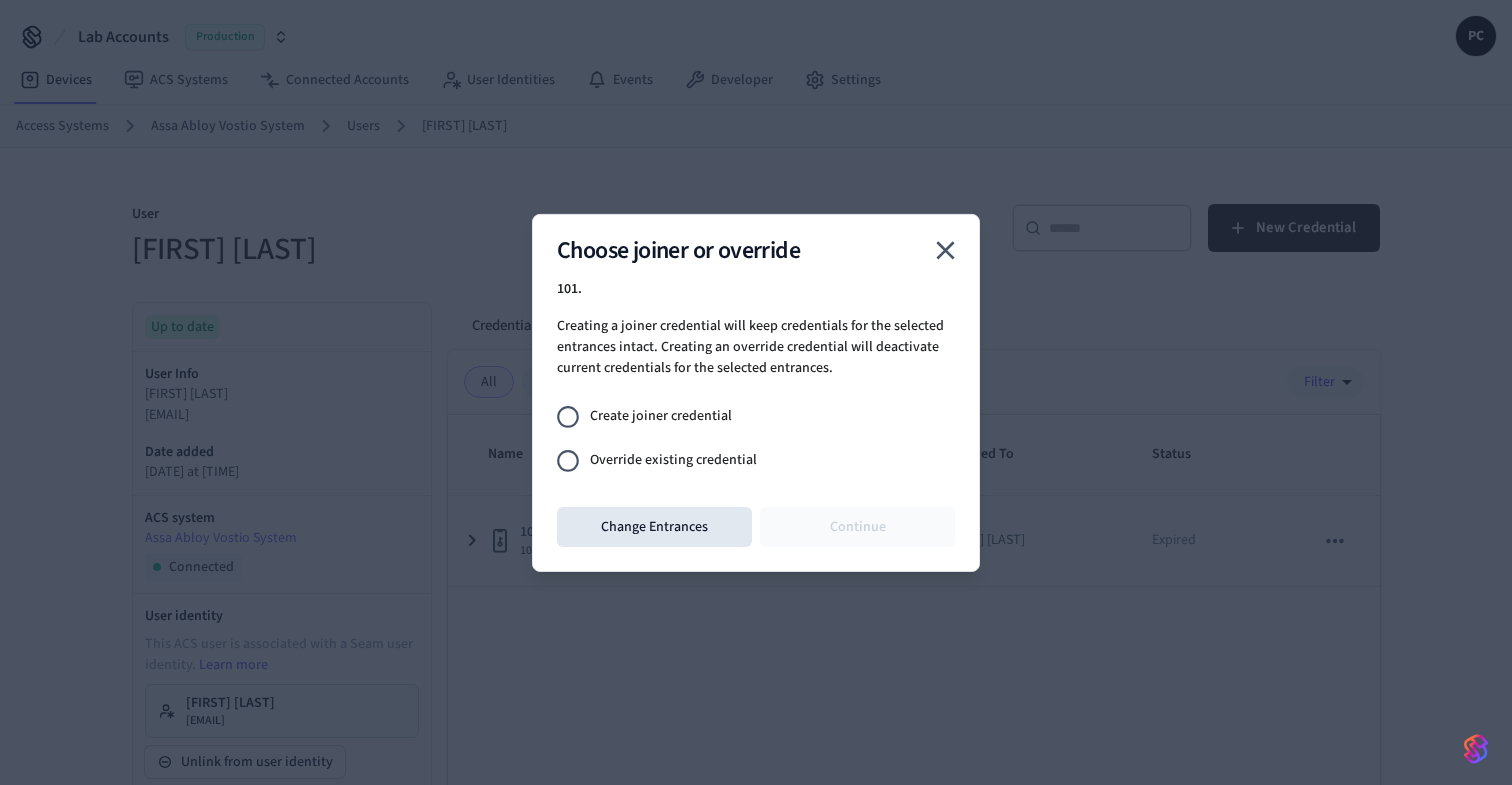 click on "Override existing credential" at bounding box center (673, 460) 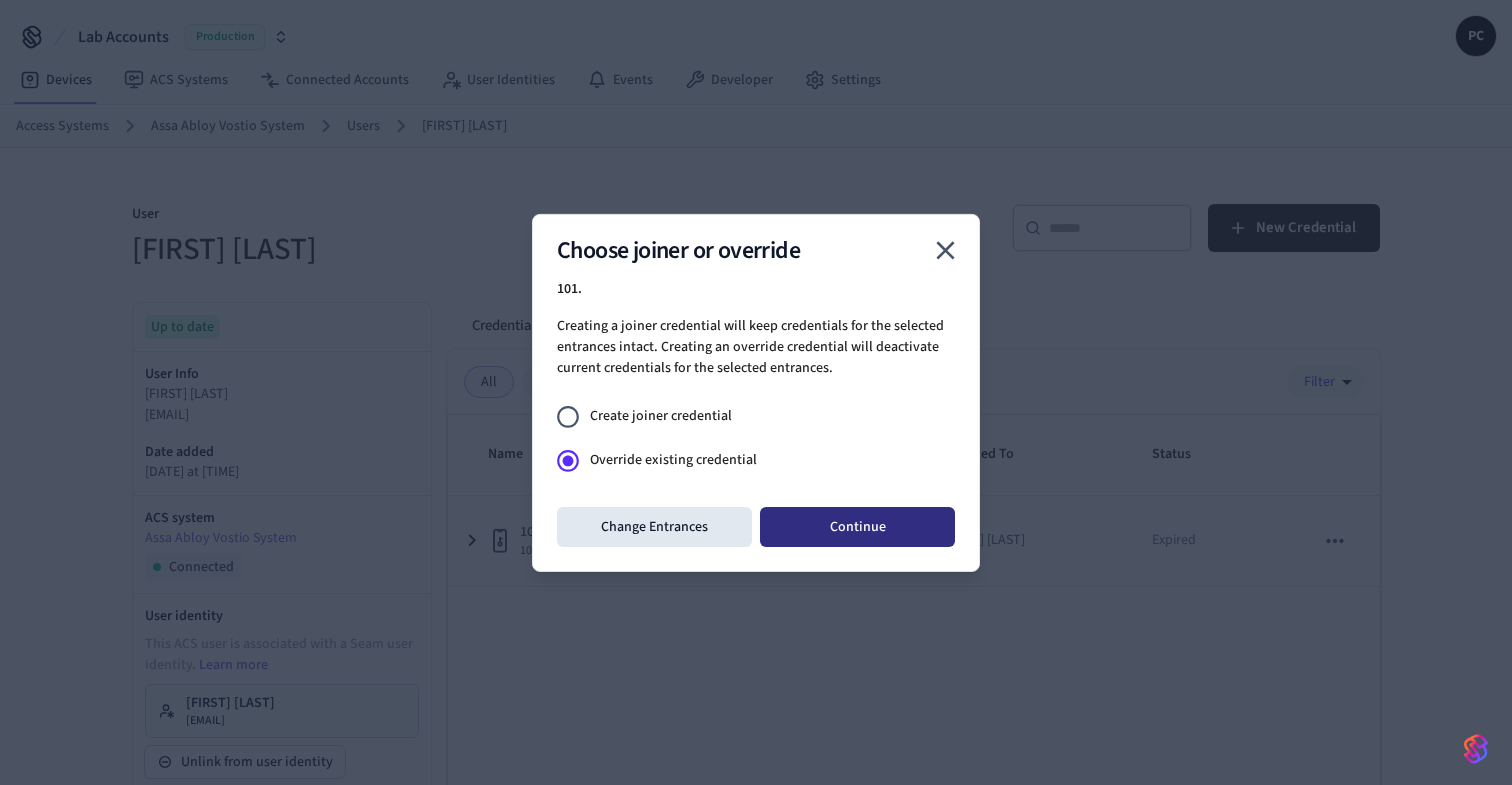 click on "Continue" at bounding box center [857, 527] 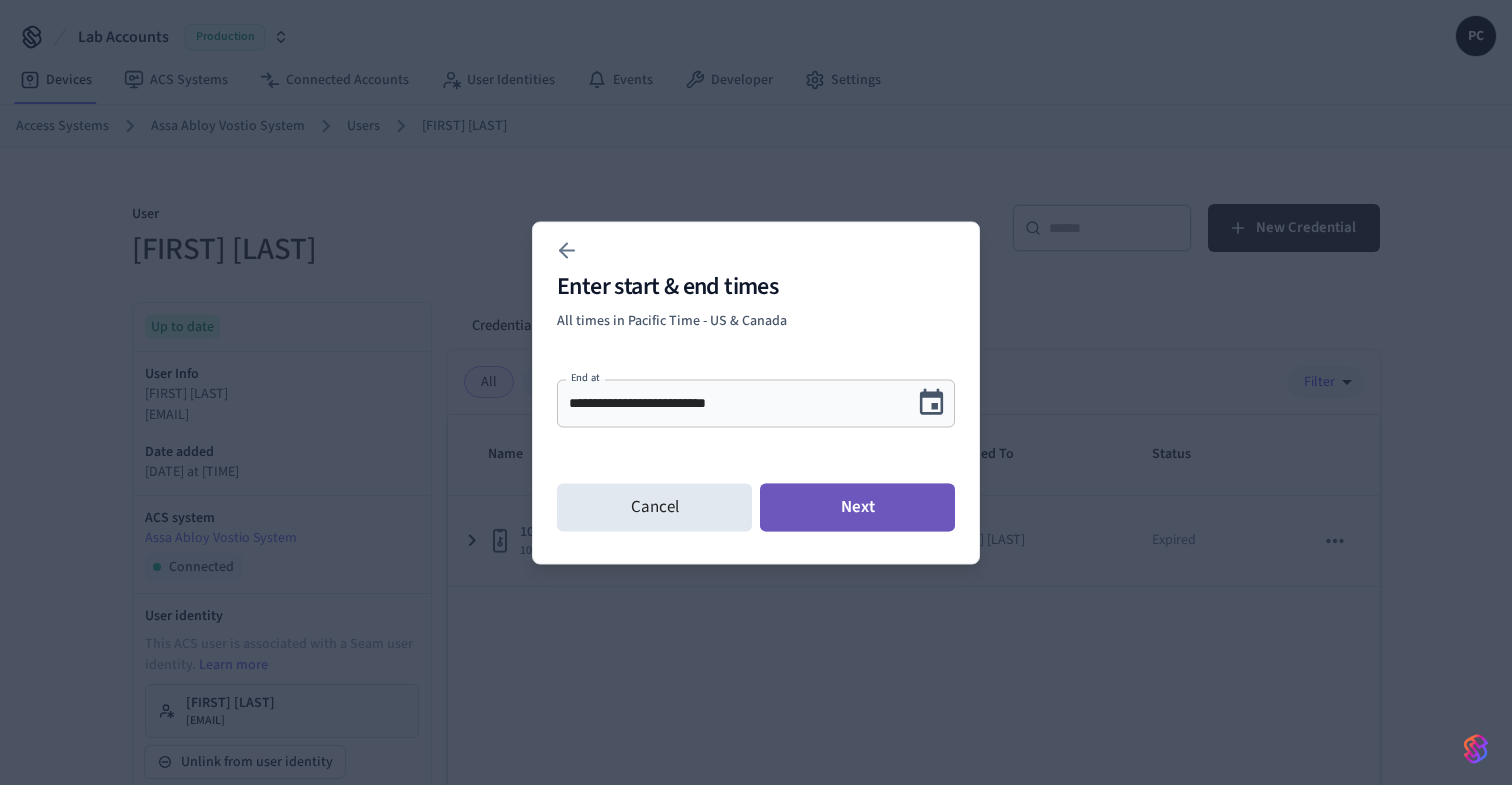 click on "Next" at bounding box center [857, 507] 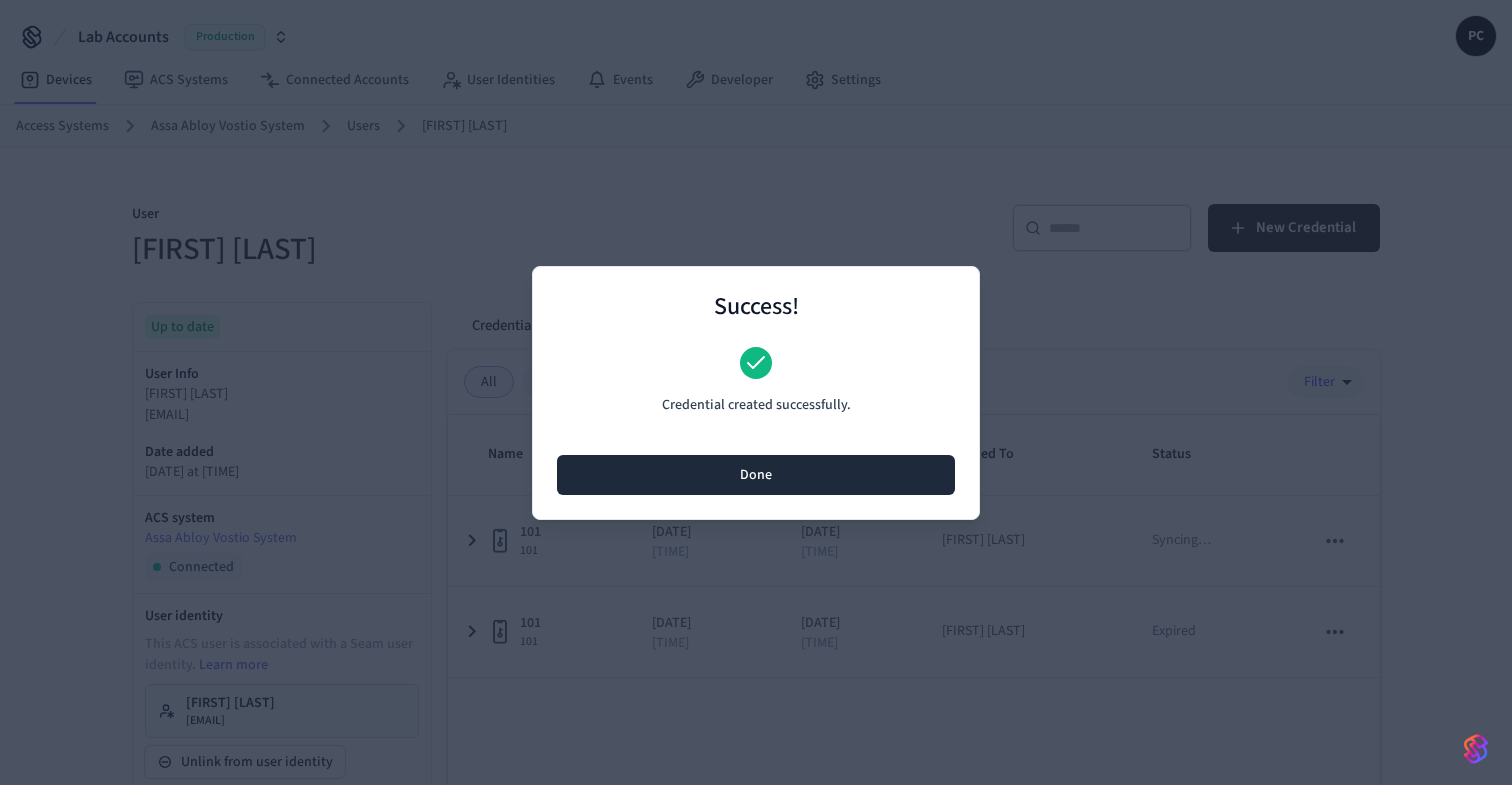 click on "Done" at bounding box center (756, 475) 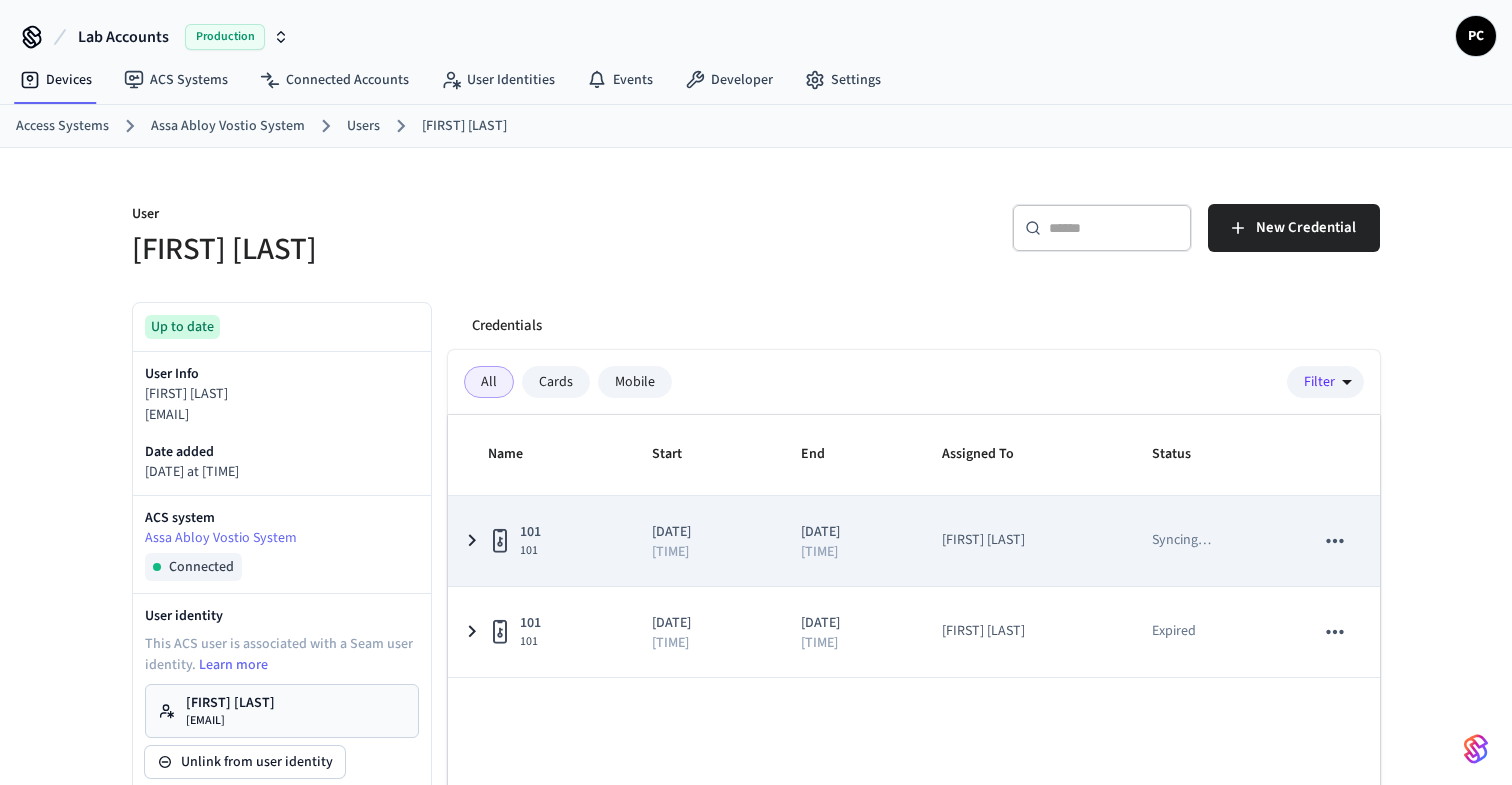 click on "101 101" at bounding box center (546, 540) 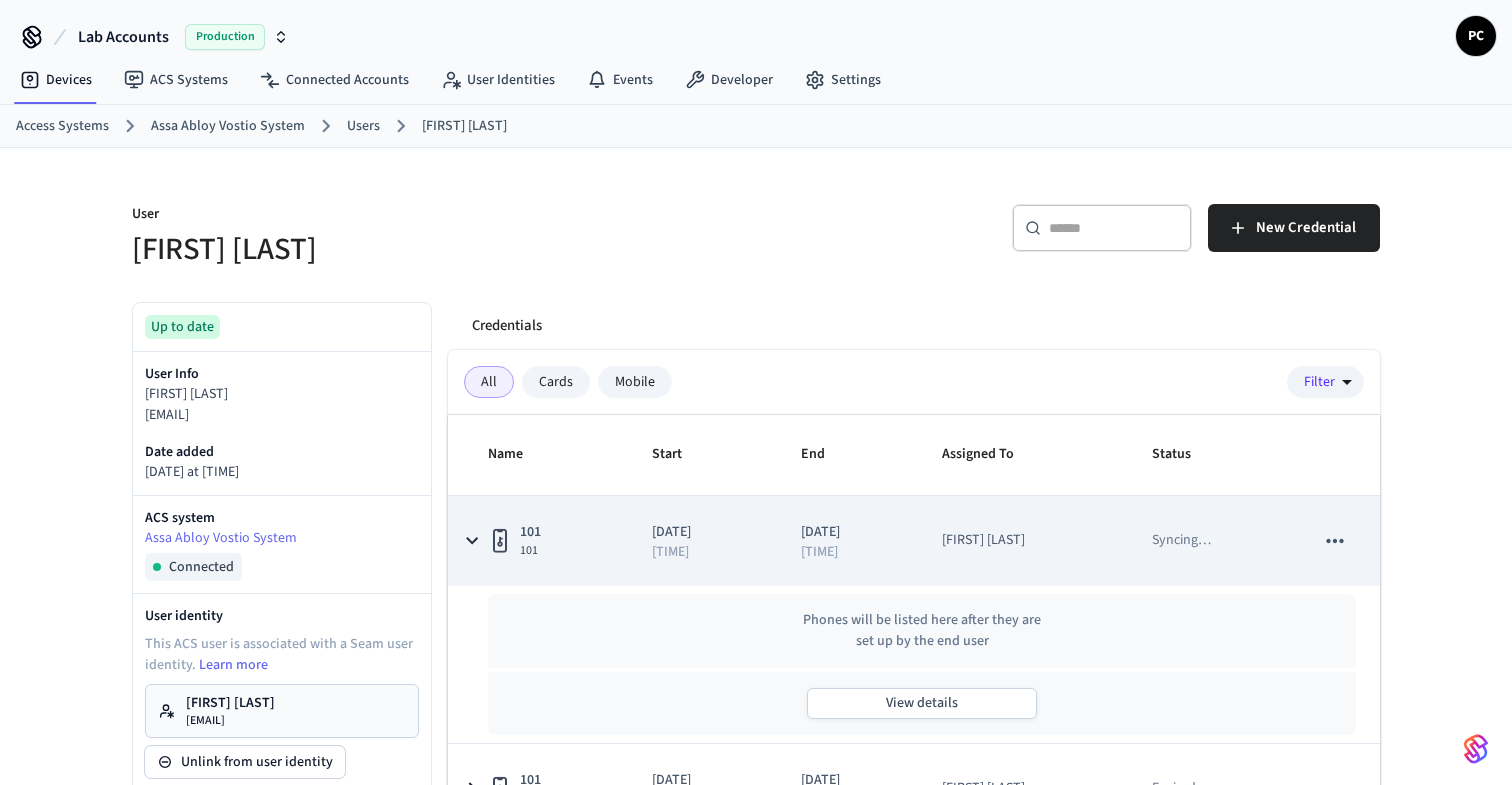 click on "101 101" at bounding box center (546, 540) 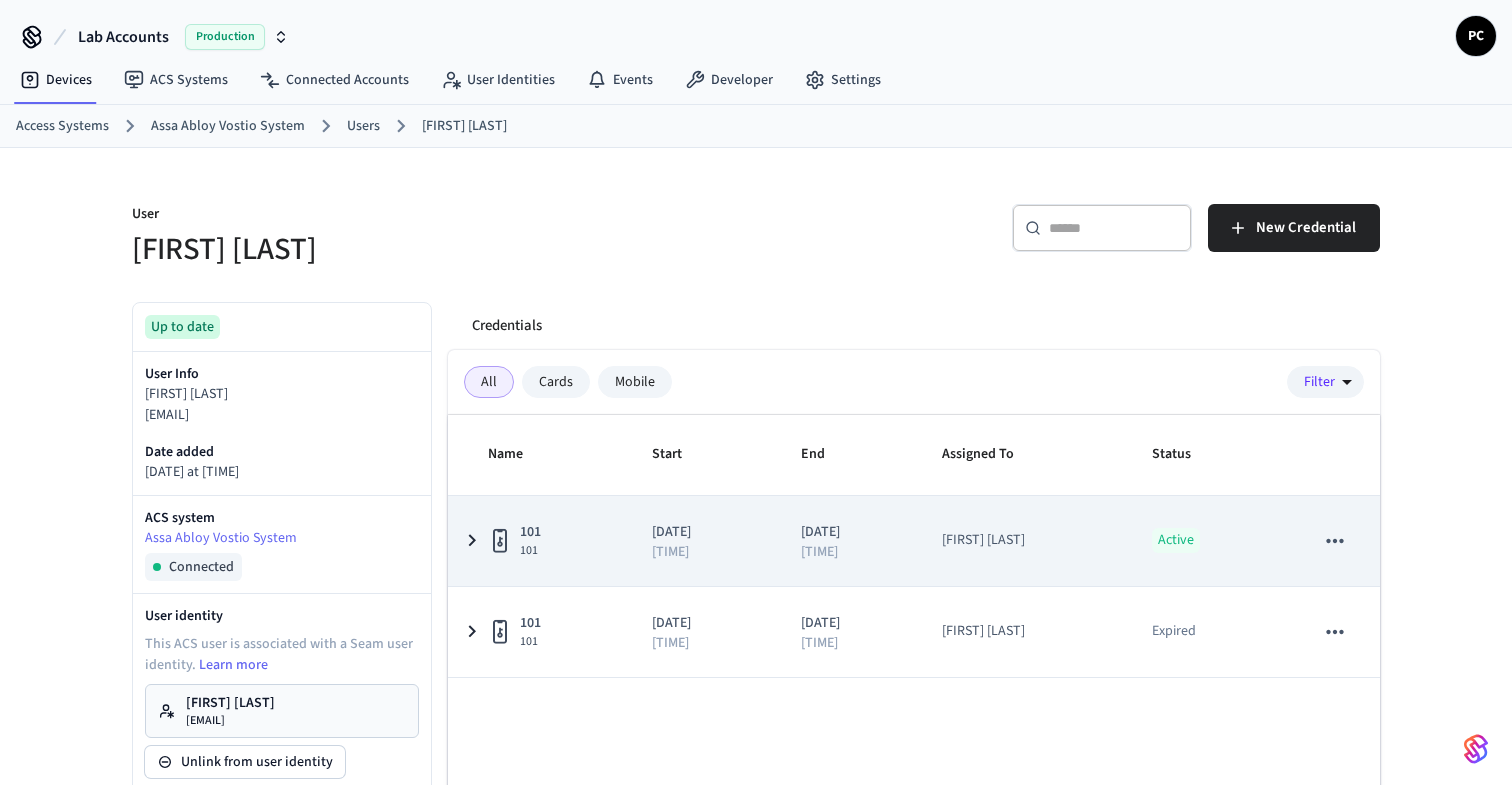 click on "[DATE] [TIME]" at bounding box center [847, 541] 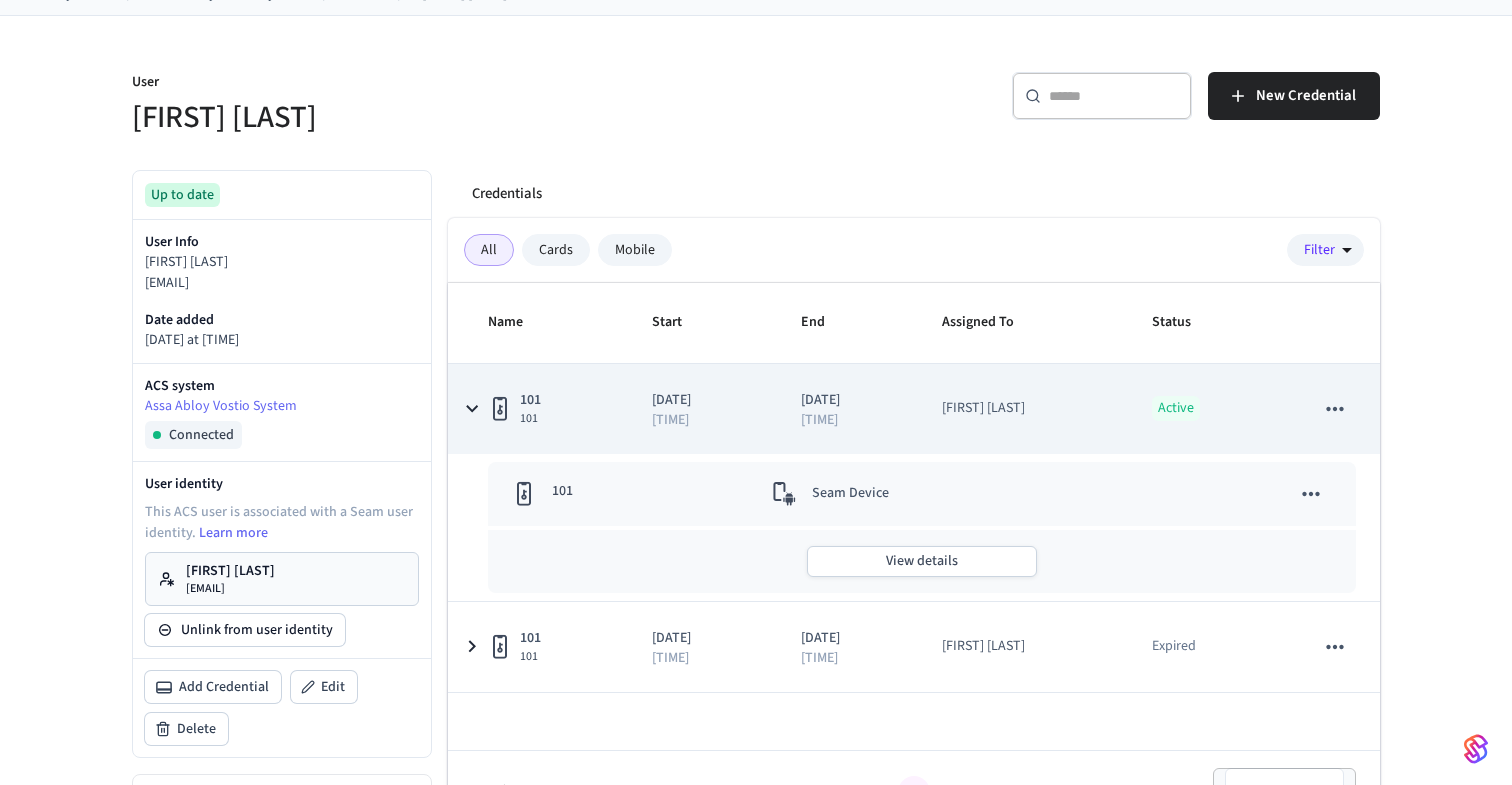 scroll, scrollTop: 140, scrollLeft: 0, axis: vertical 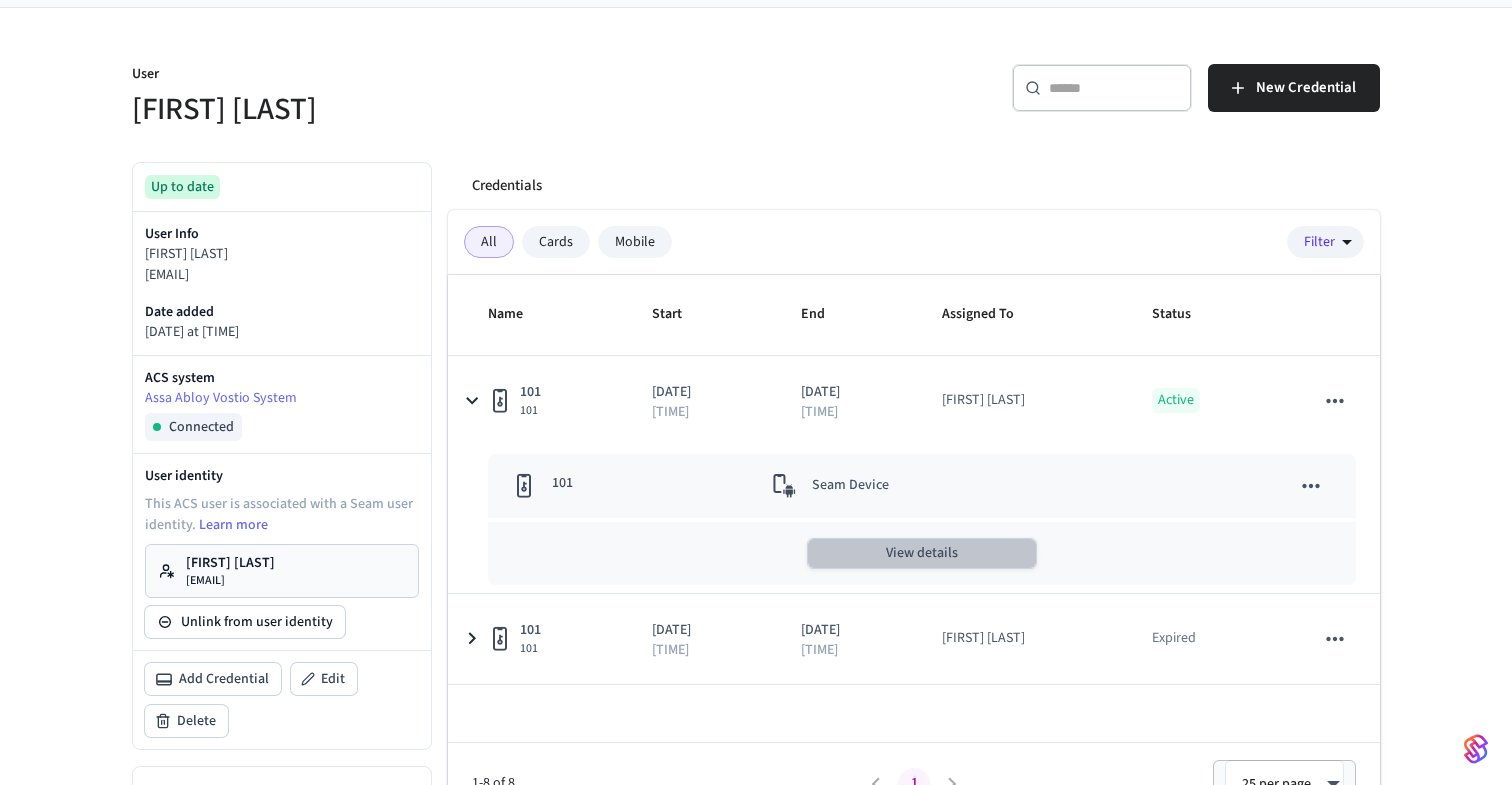 click on "View details" at bounding box center [922, 553] 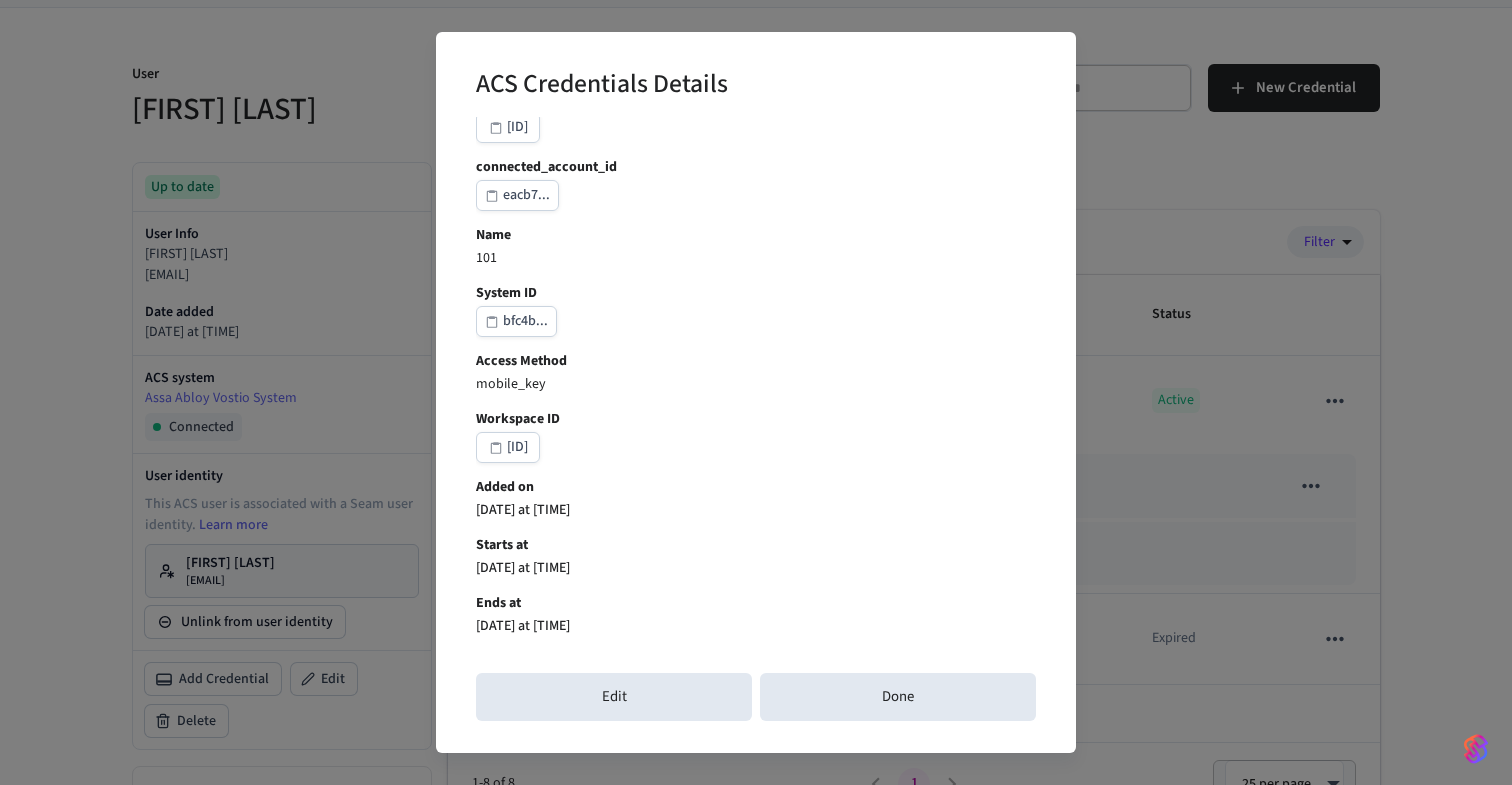 scroll, scrollTop: 80, scrollLeft: 0, axis: vertical 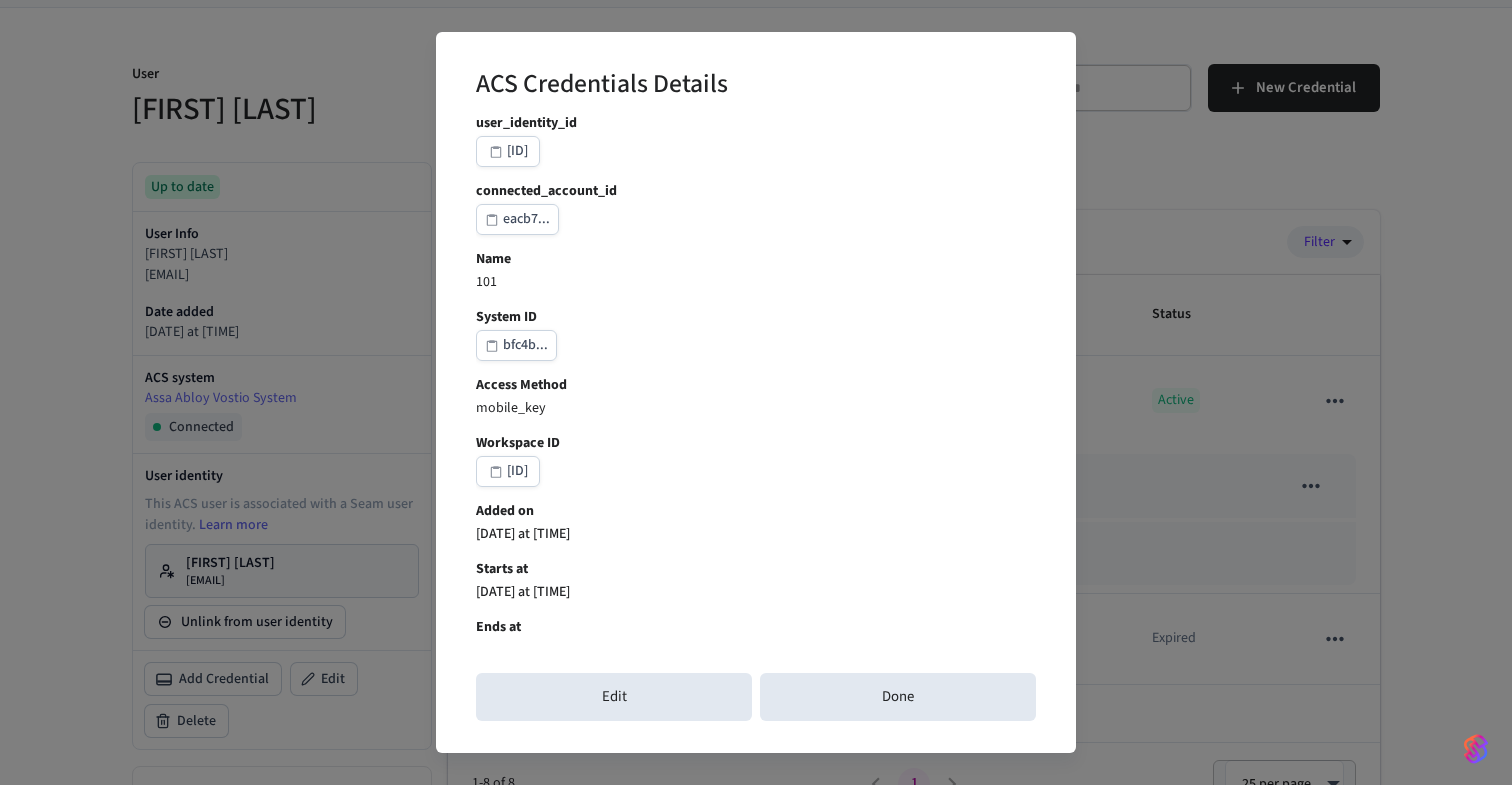 click on "ACS Credentials Details Credential ID [ID] user_identity_id [ID] connected_account_id [ID] Name 101 System ID [ID] Access Method mobile_key Workspace ID [ID] Added on [DATE] at [TIME] Starts at [DATE] at [TIME] Ends at [DATE] at [TIME] is_one_time_use False Multi-Phone Sync Credential True Assa Abloy Vostio Metadata {
"auto_join": false,
"override_guest_acs_entrance_ids": [
"[ID]"
]
} is_managed True Entrances 101 Assigned To [FIRST] [LAST] Edit Done" at bounding box center (756, 392) 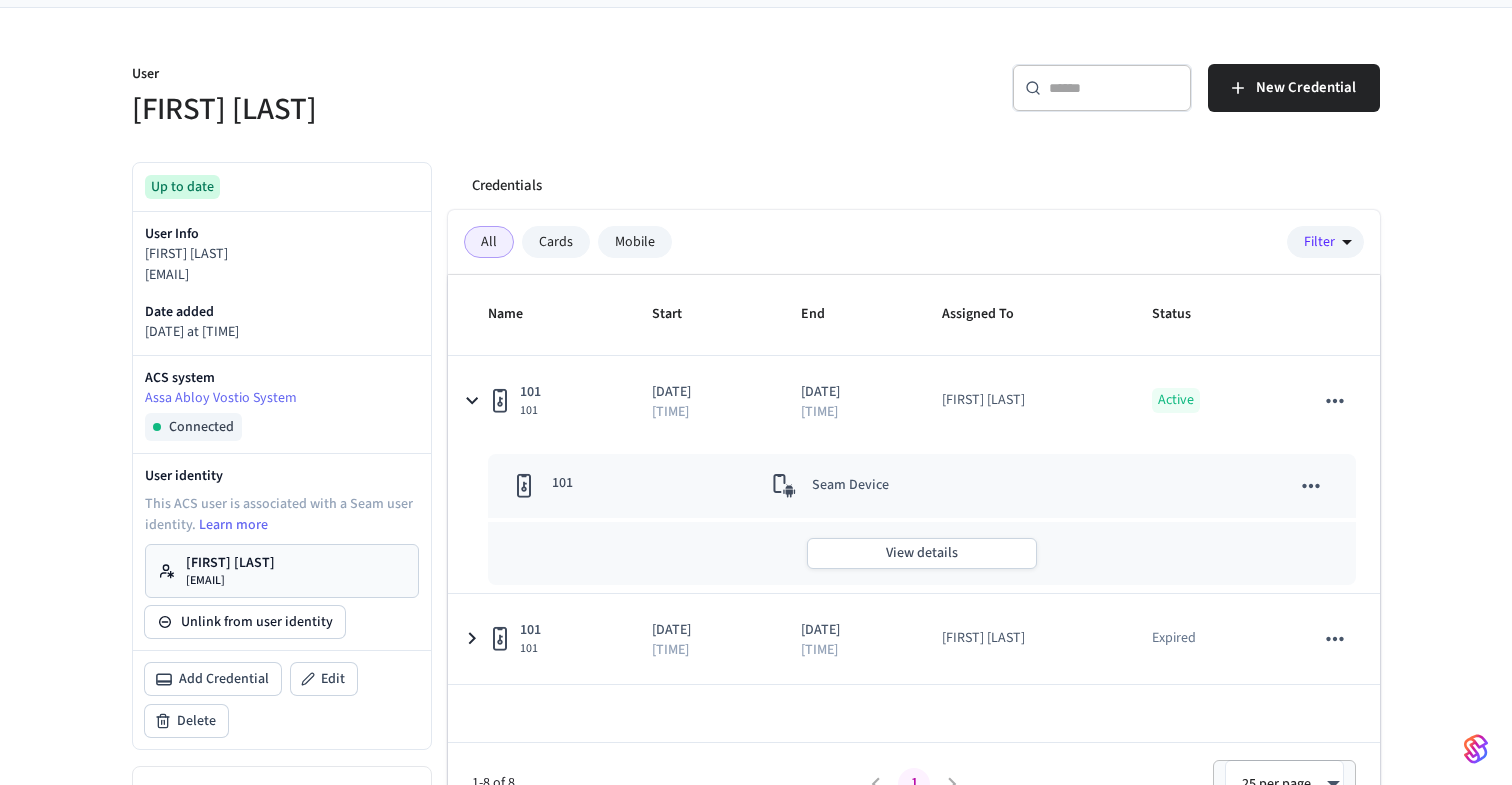 type 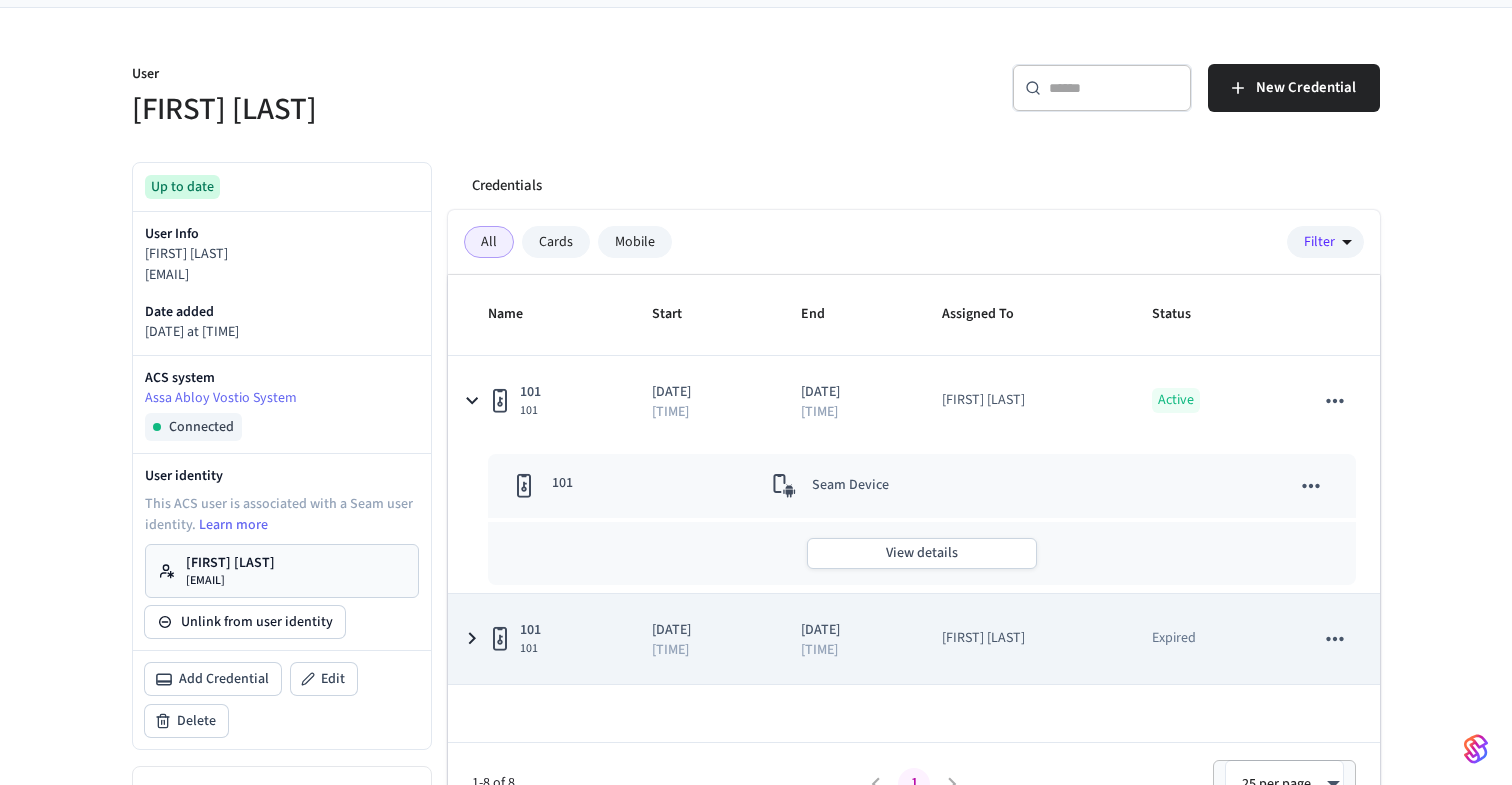 click on "Expired" at bounding box center [1209, 638] 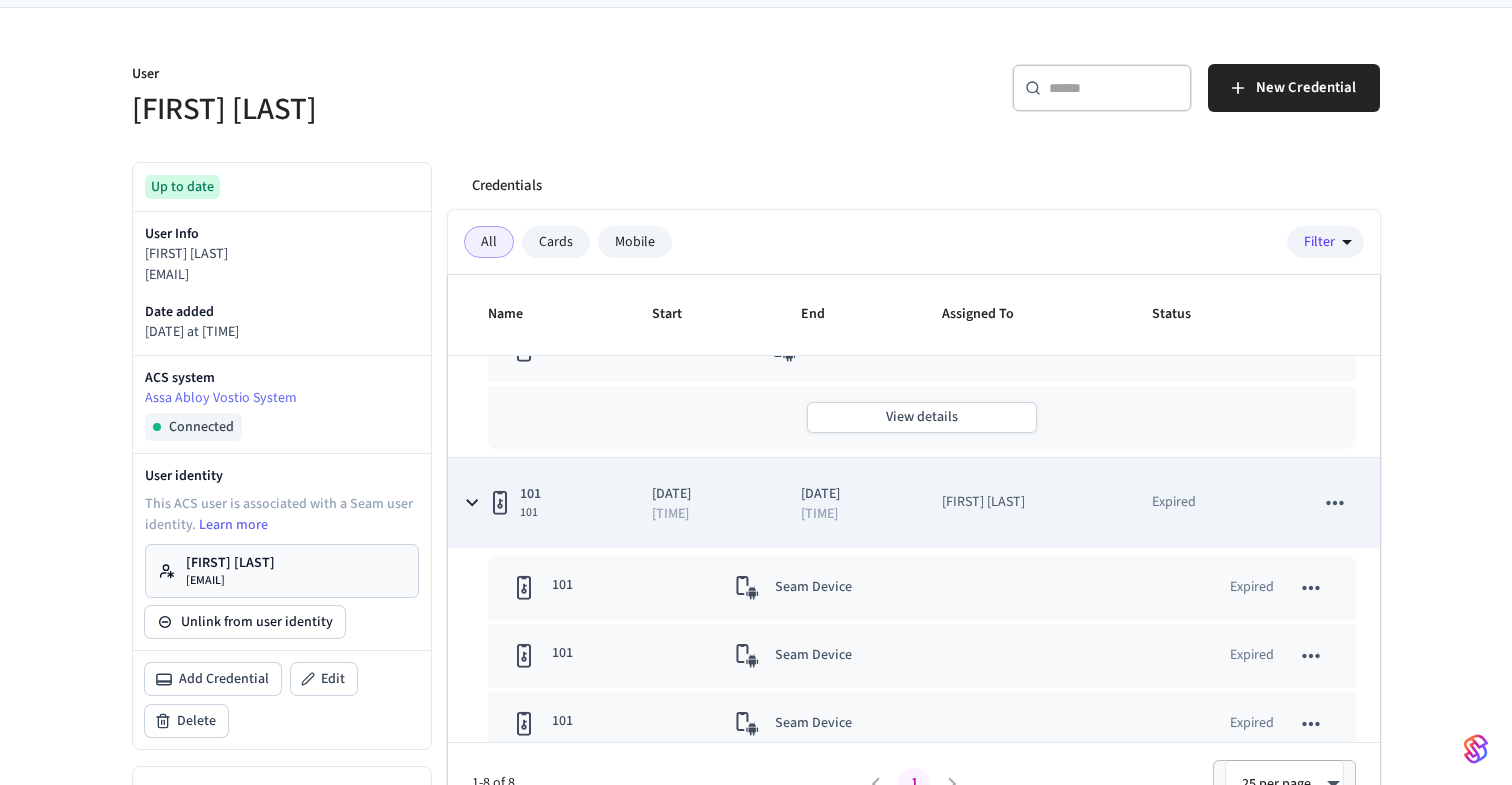 scroll, scrollTop: 185, scrollLeft: 0, axis: vertical 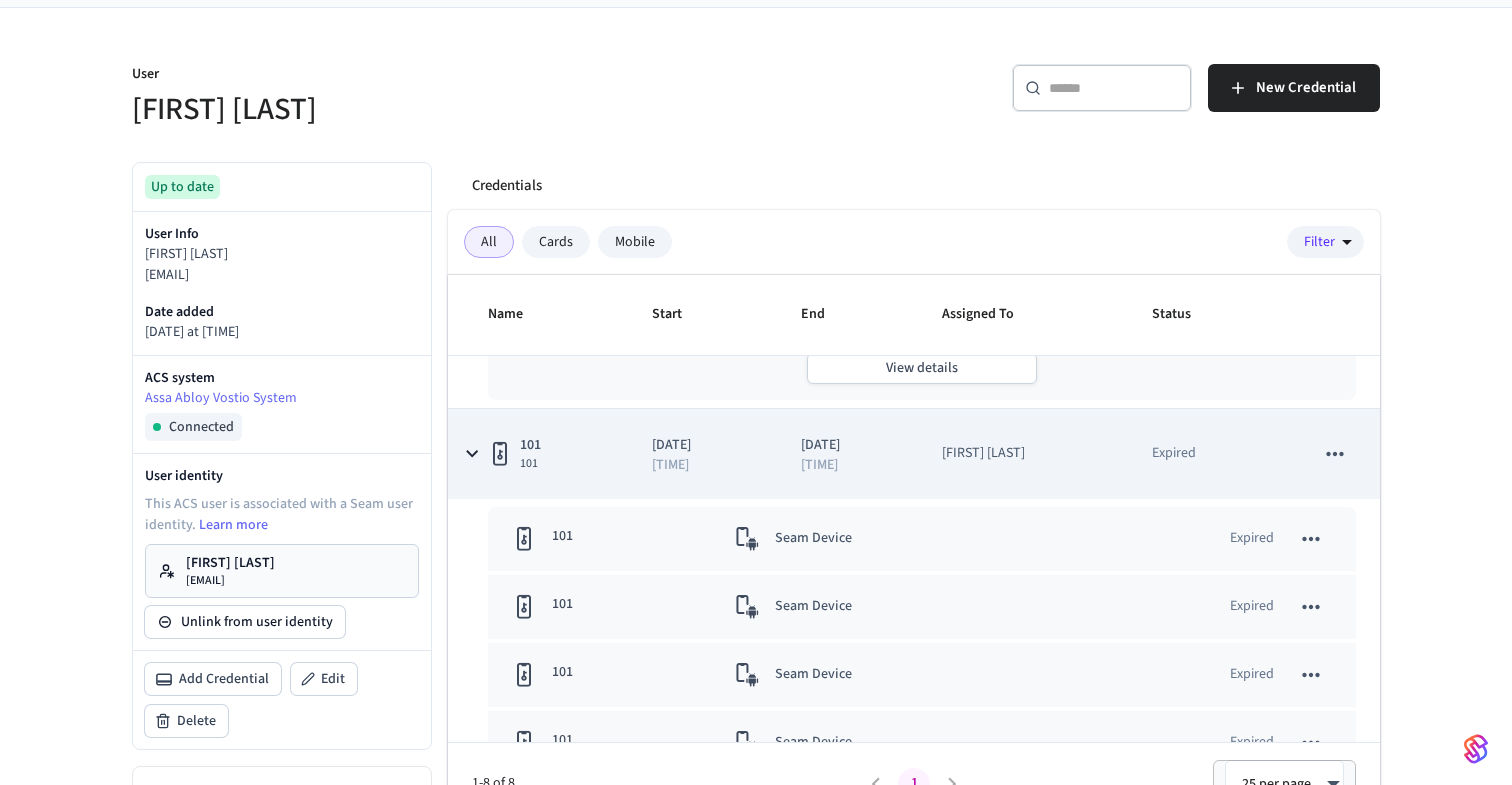 click 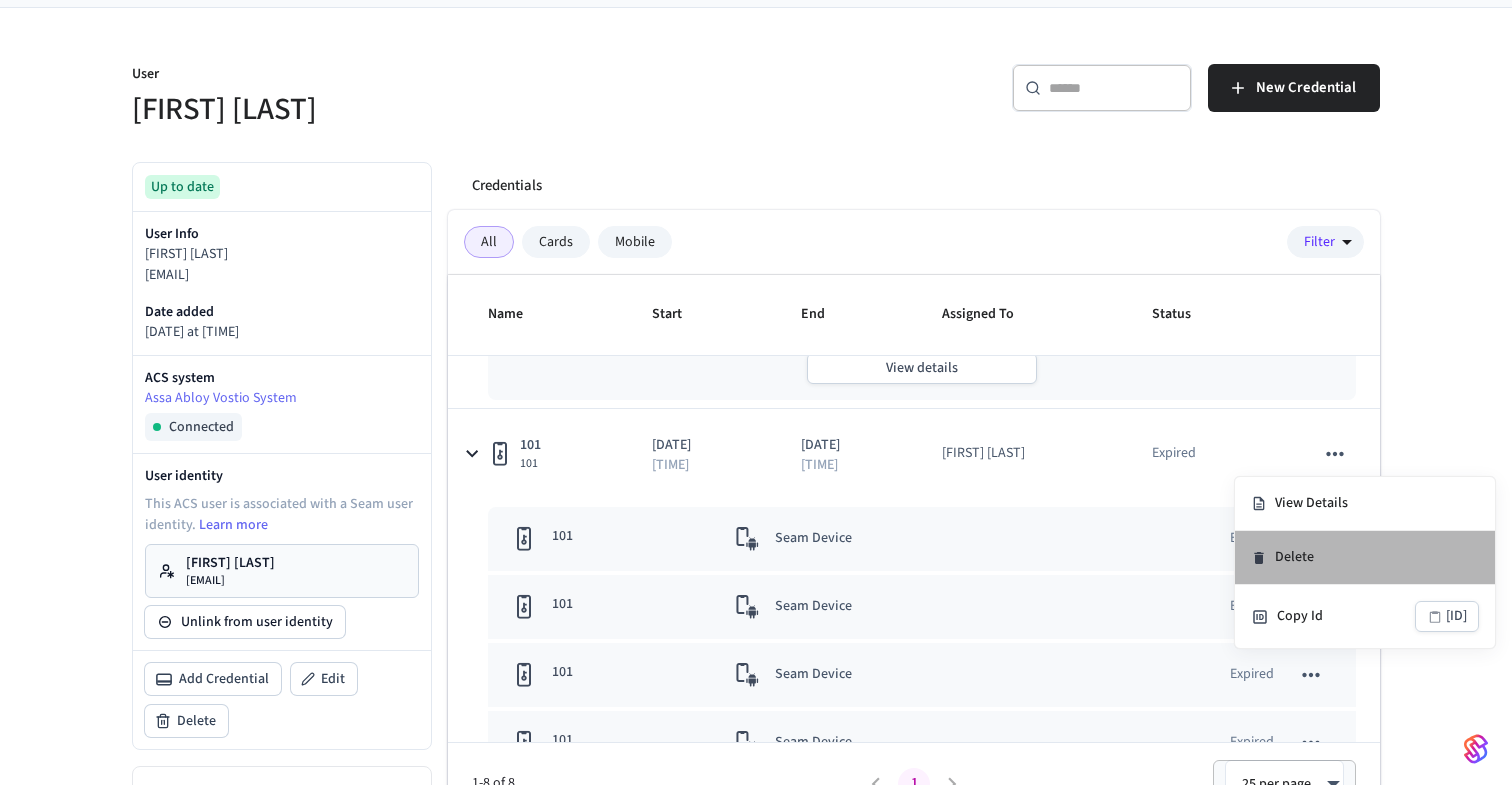 click on "Delete" at bounding box center (1365, 558) 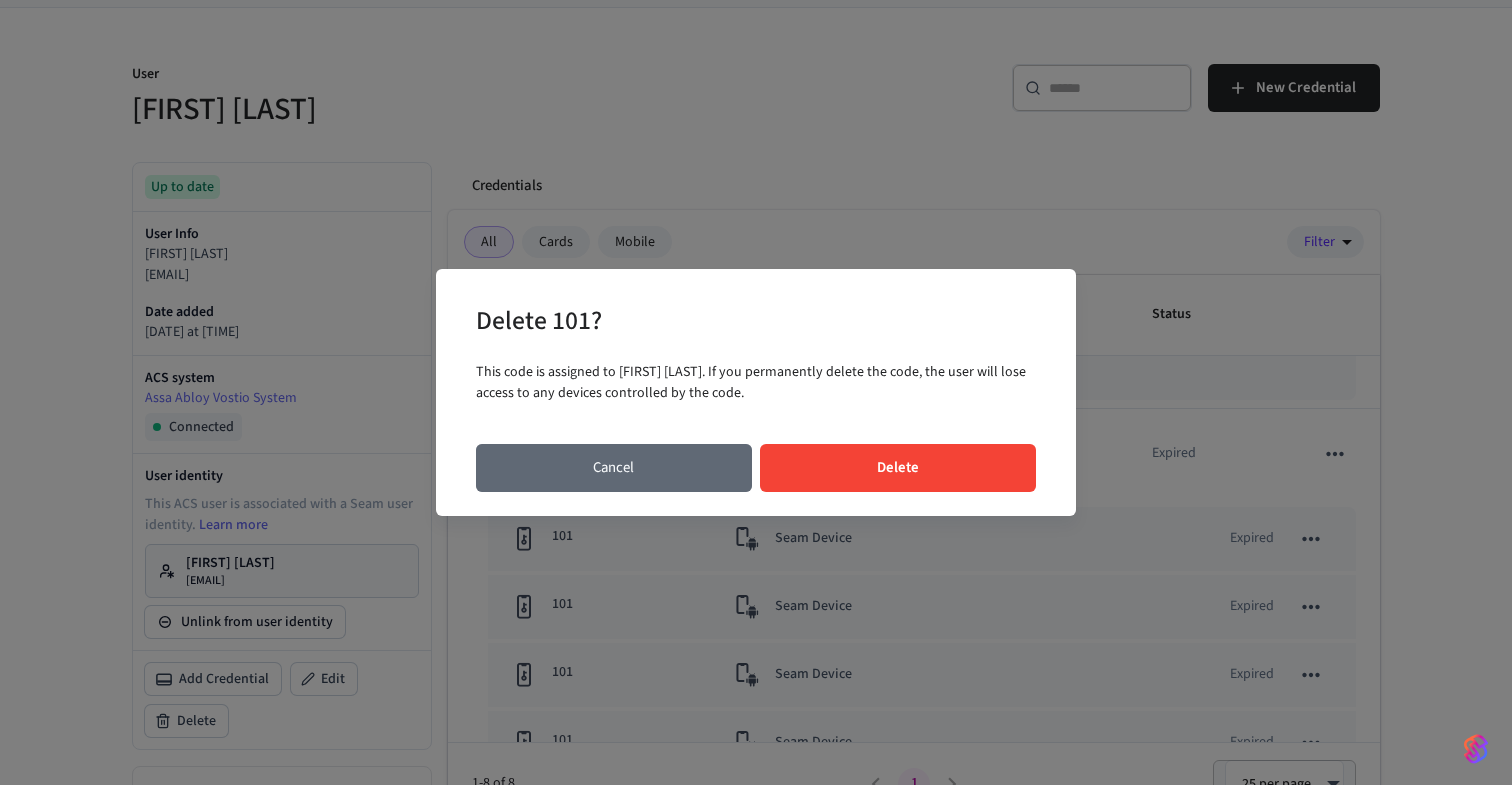 click on "Cancel" at bounding box center [614, 468] 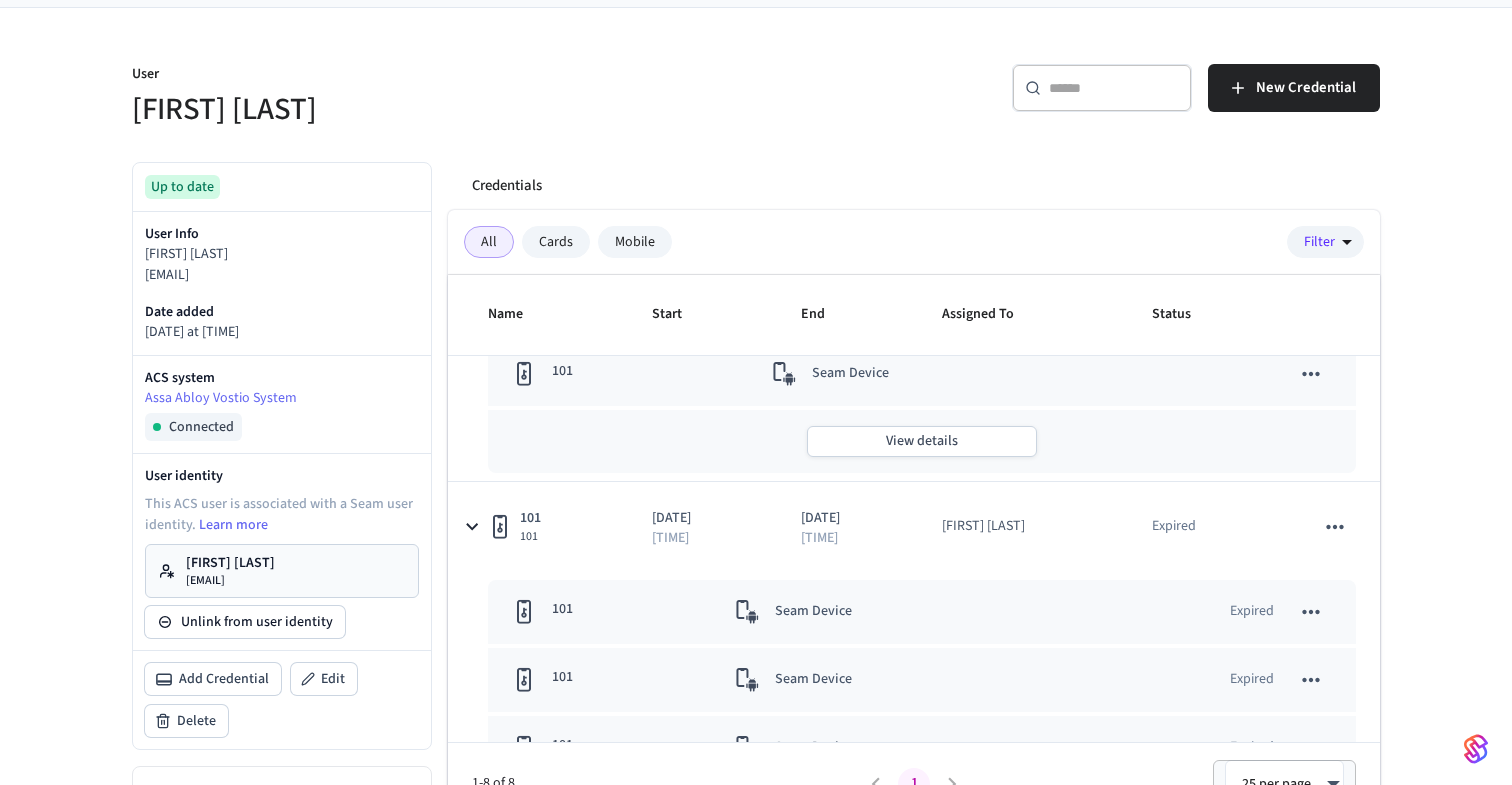 scroll, scrollTop: 99, scrollLeft: 0, axis: vertical 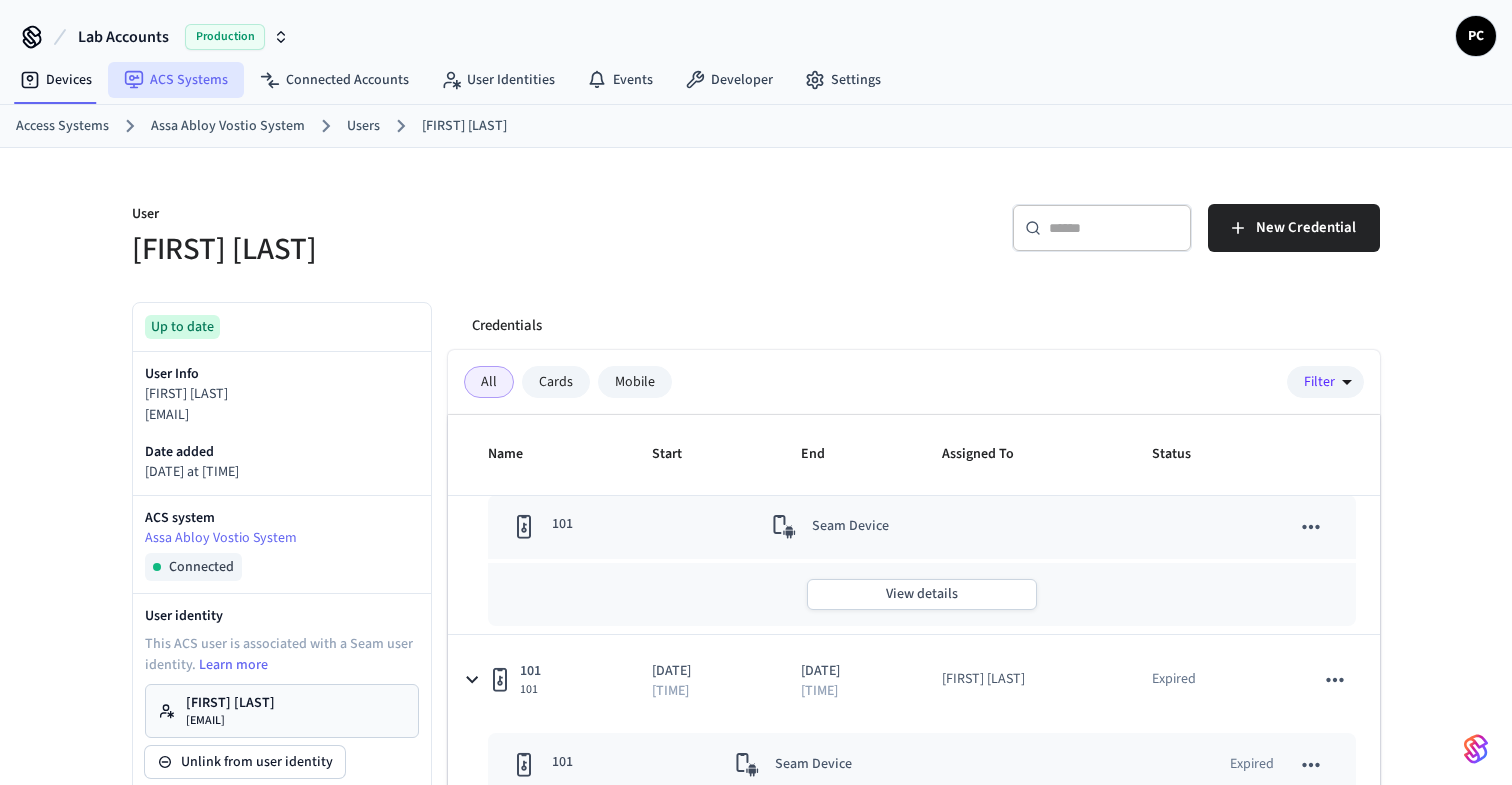 click on "ACS Systems" at bounding box center [176, 80] 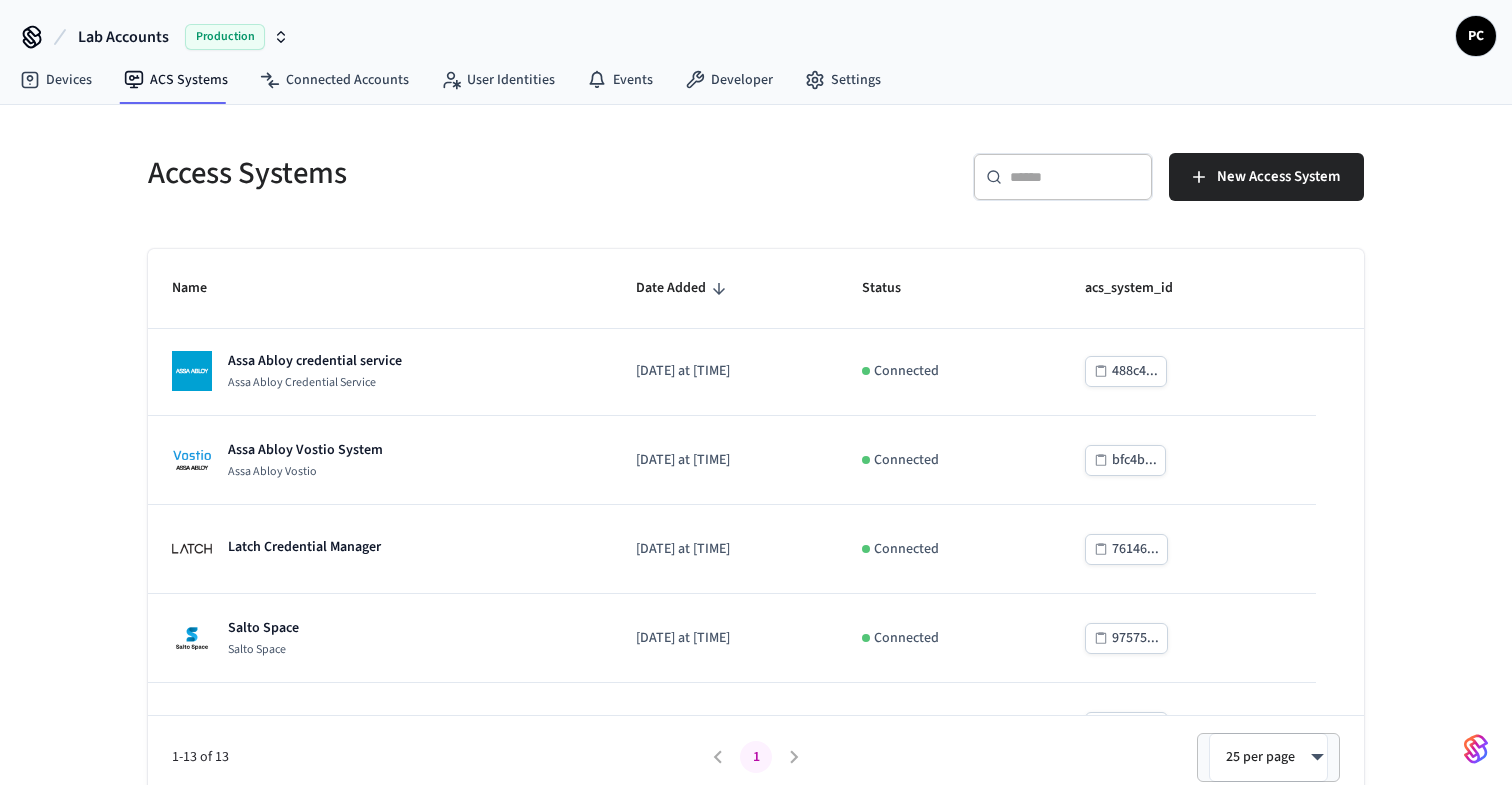 scroll, scrollTop: 771, scrollLeft: 0, axis: vertical 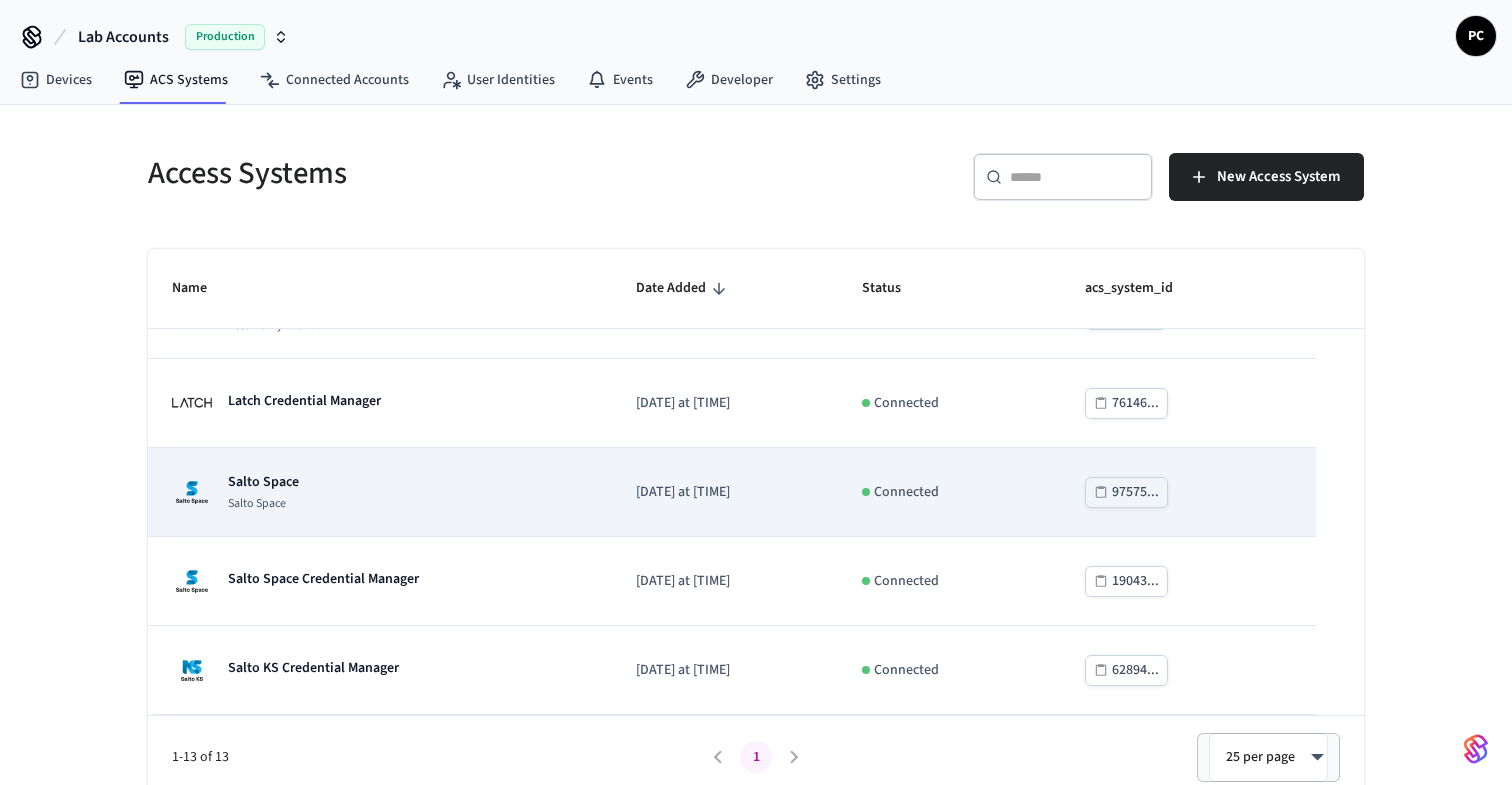 click on "Salto Space Salto Space" at bounding box center (380, 492) 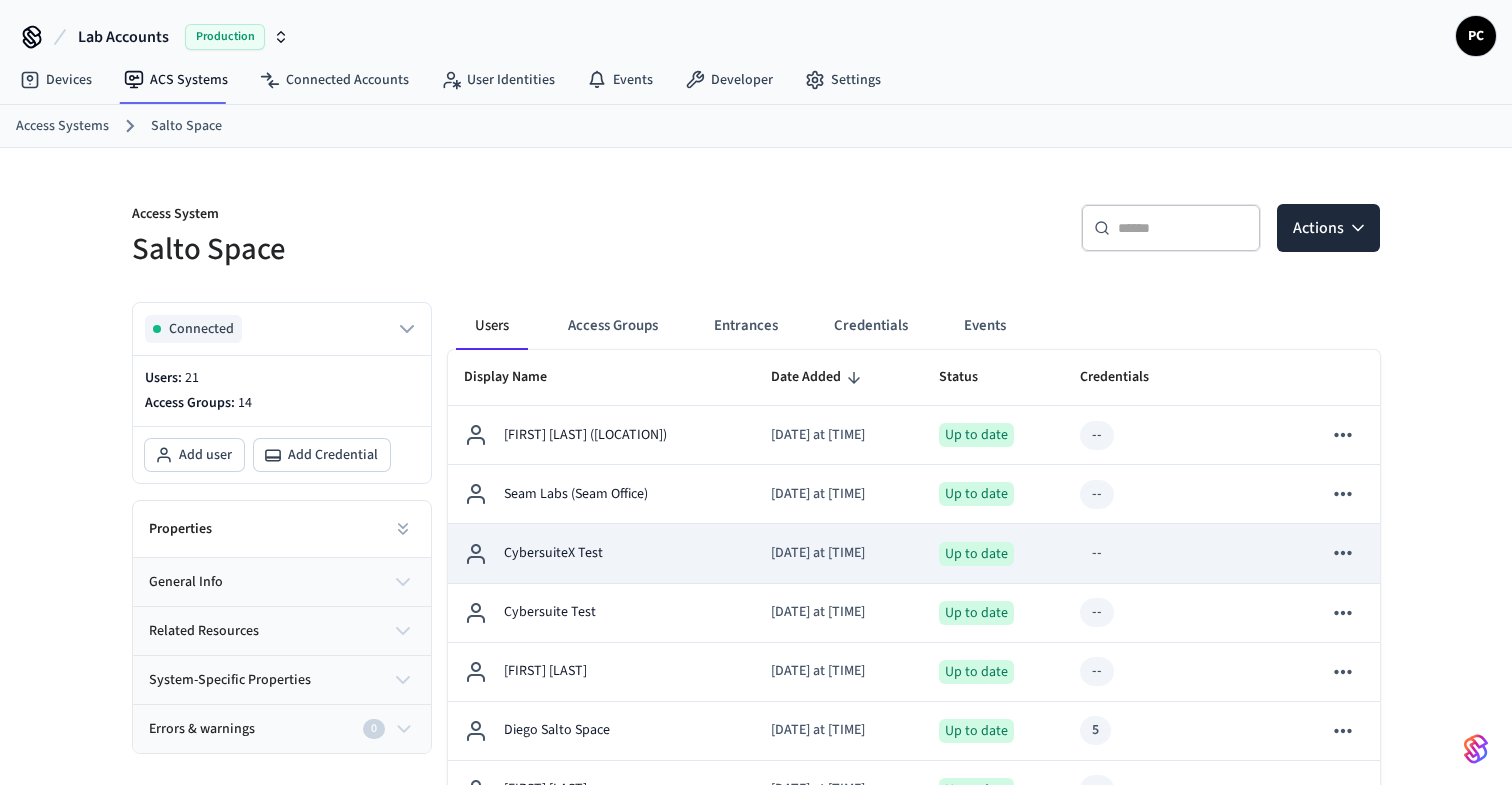 click on "CybersuiteX Test" at bounding box center [601, 553] 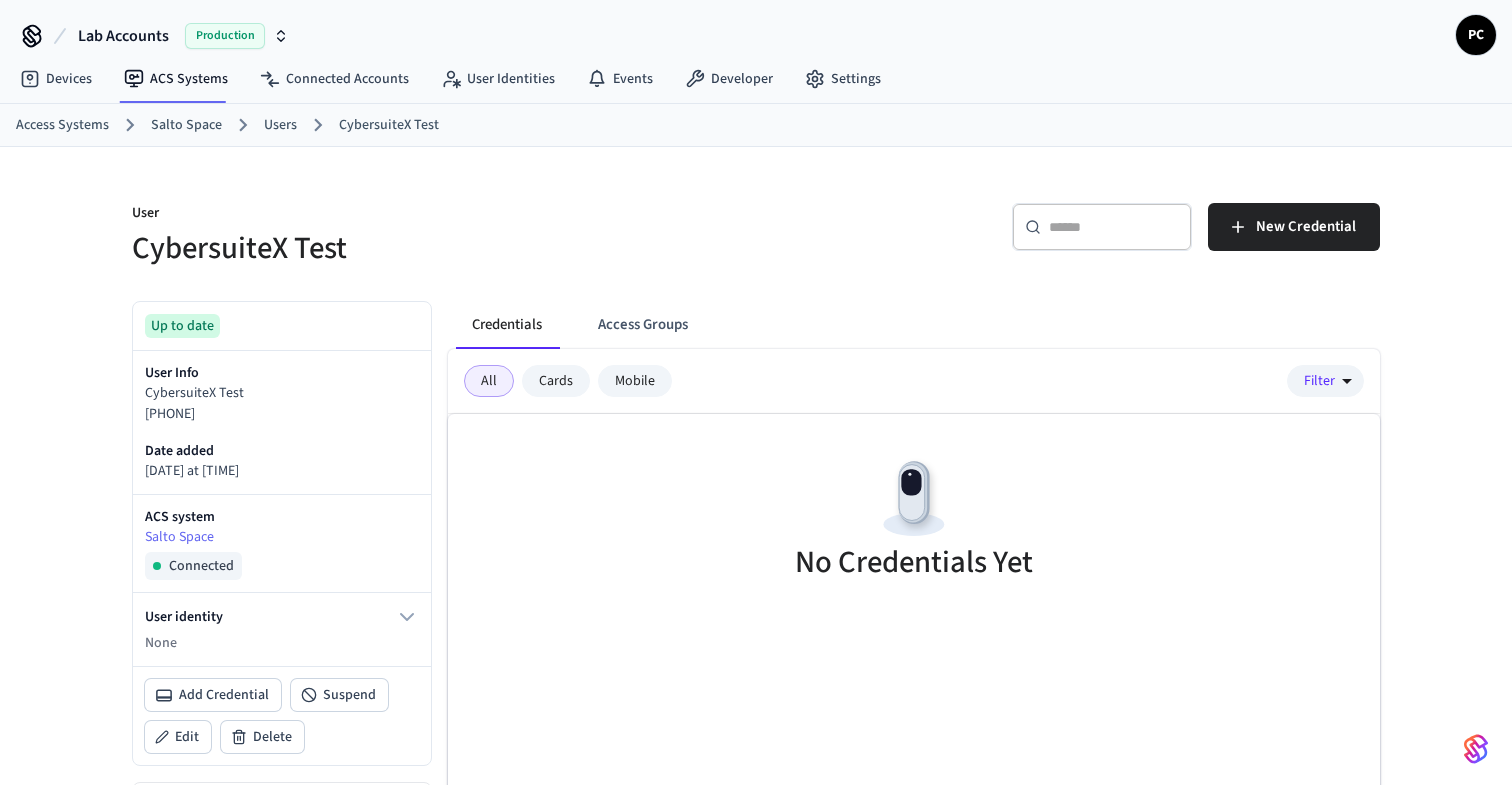 scroll, scrollTop: 0, scrollLeft: 0, axis: both 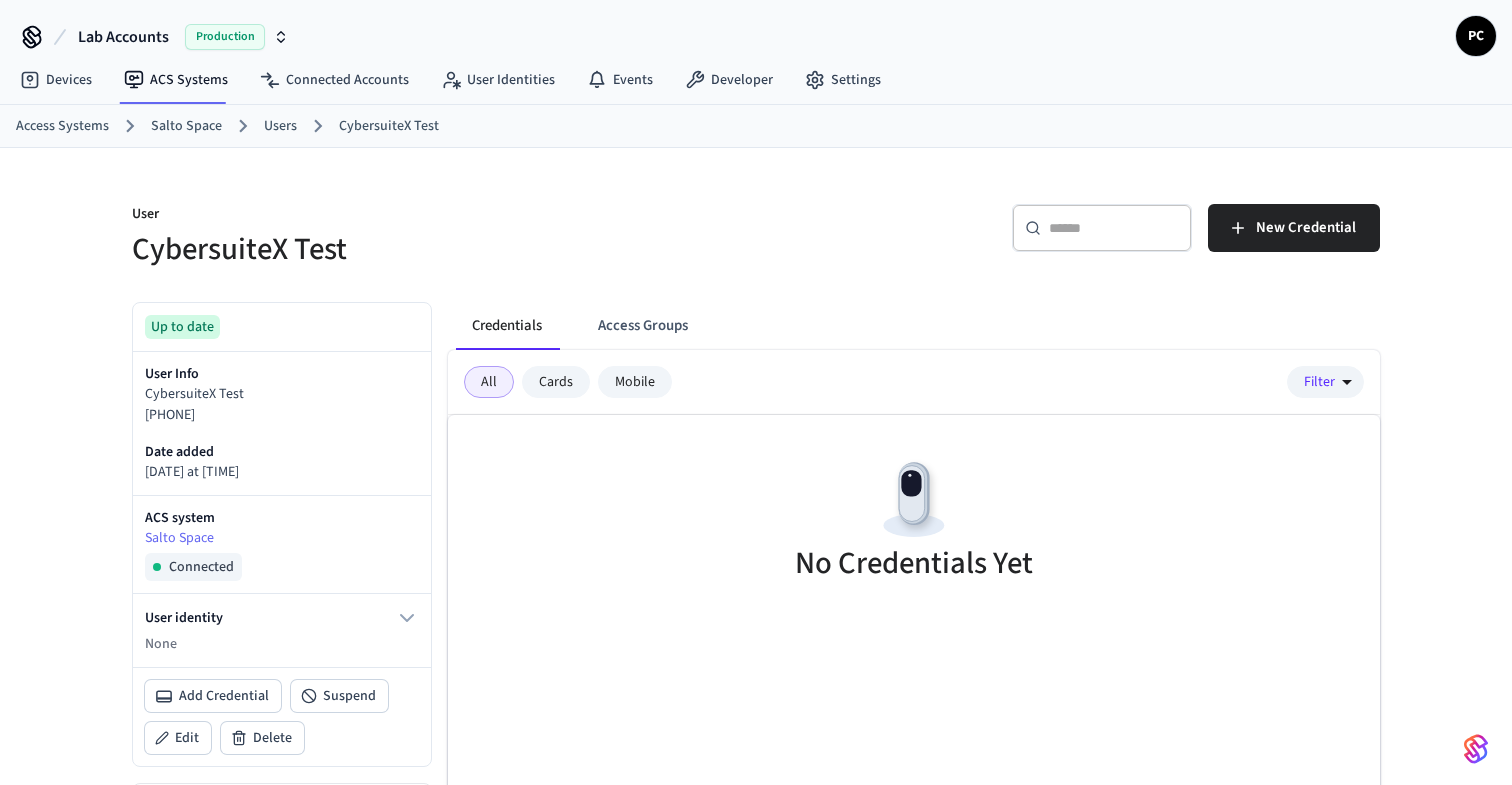 click on "No Credentials Yet" at bounding box center [914, 563] 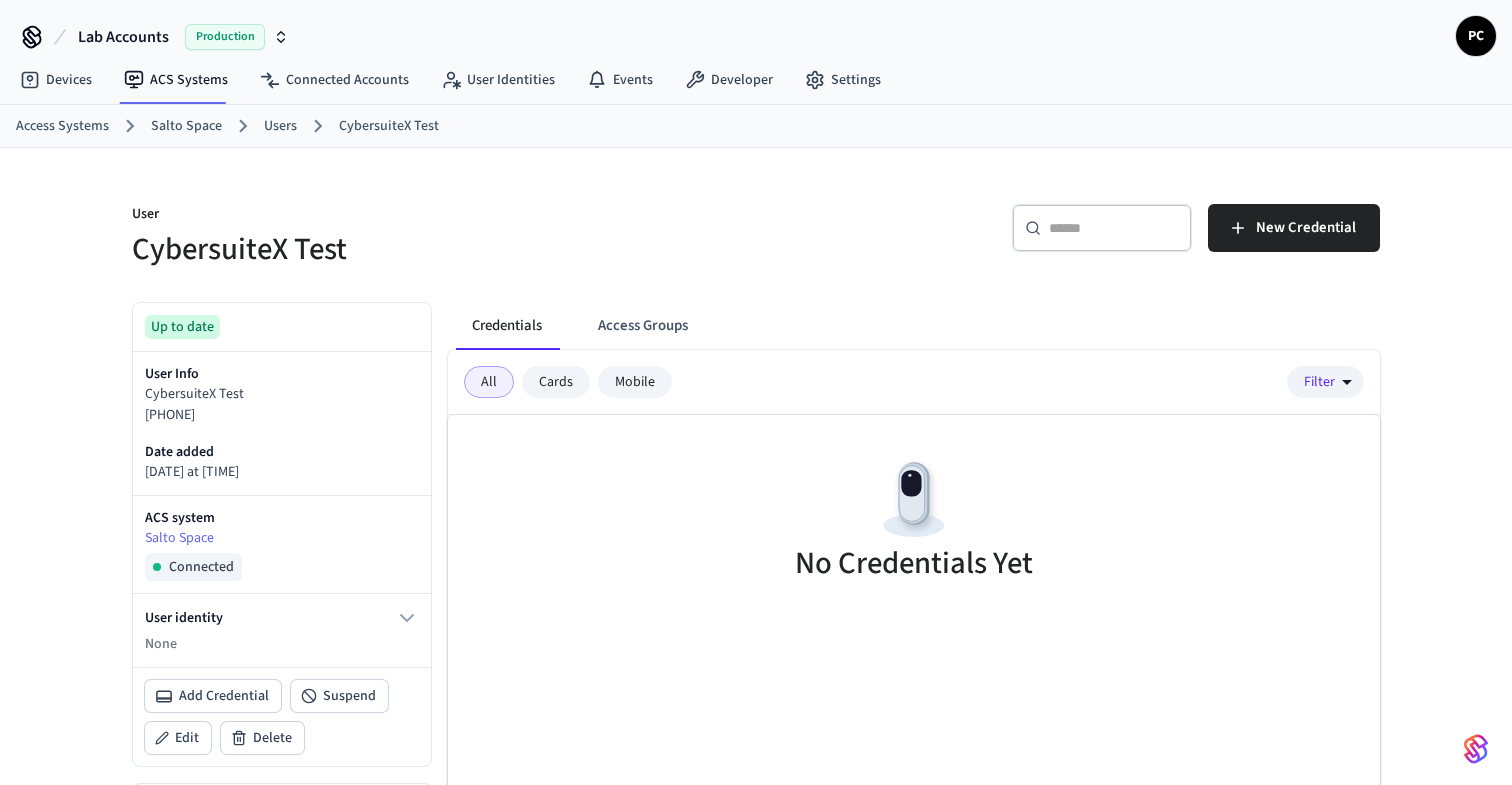 click on "No Credentials Yet" at bounding box center [914, 523] 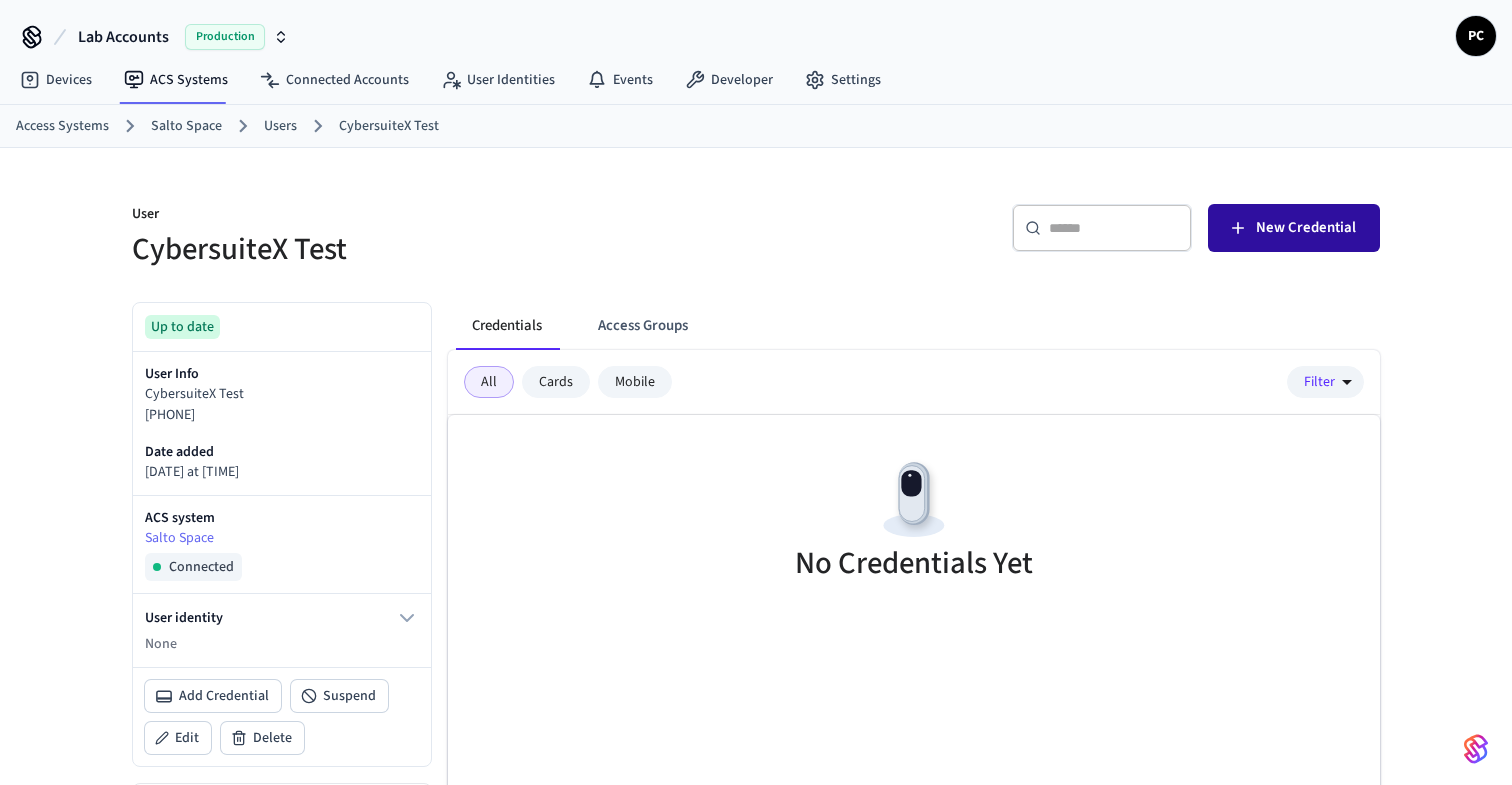 click on "New Credential" at bounding box center (1294, 228) 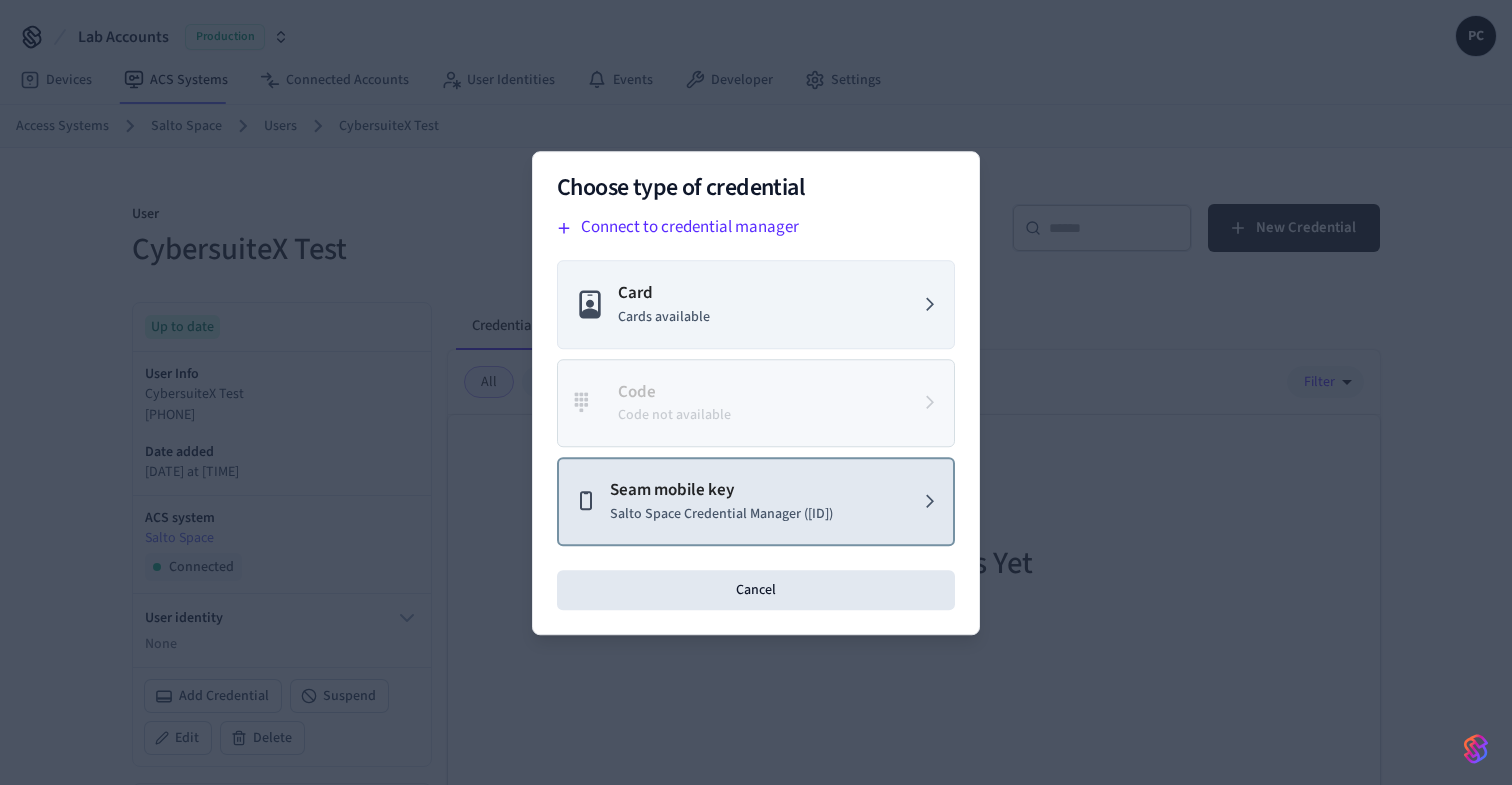 click on "Seam mobile key Salto Space Credential Manager ([ID])" at bounding box center (756, 501) 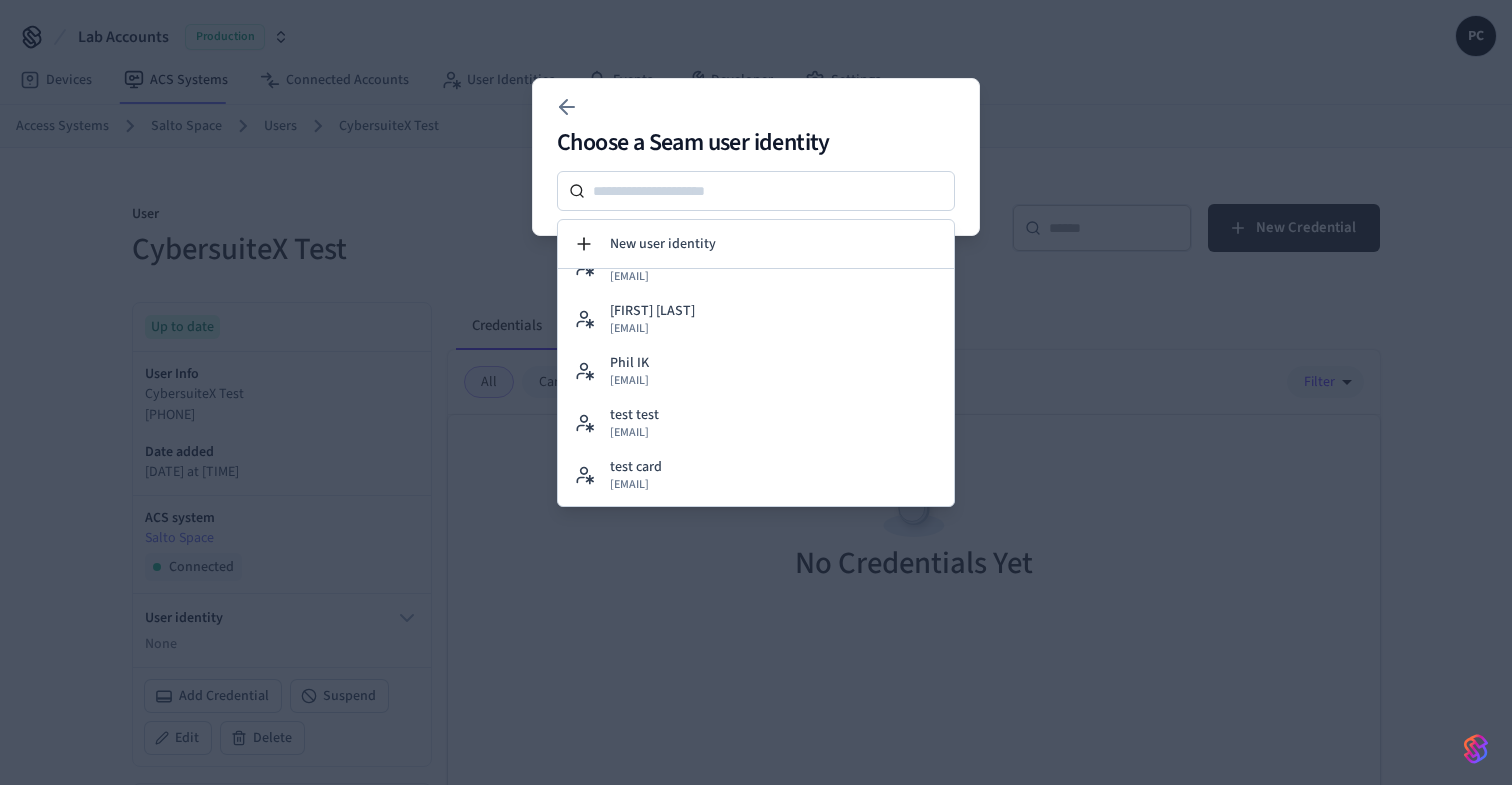 scroll, scrollTop: 2835, scrollLeft: 0, axis: vertical 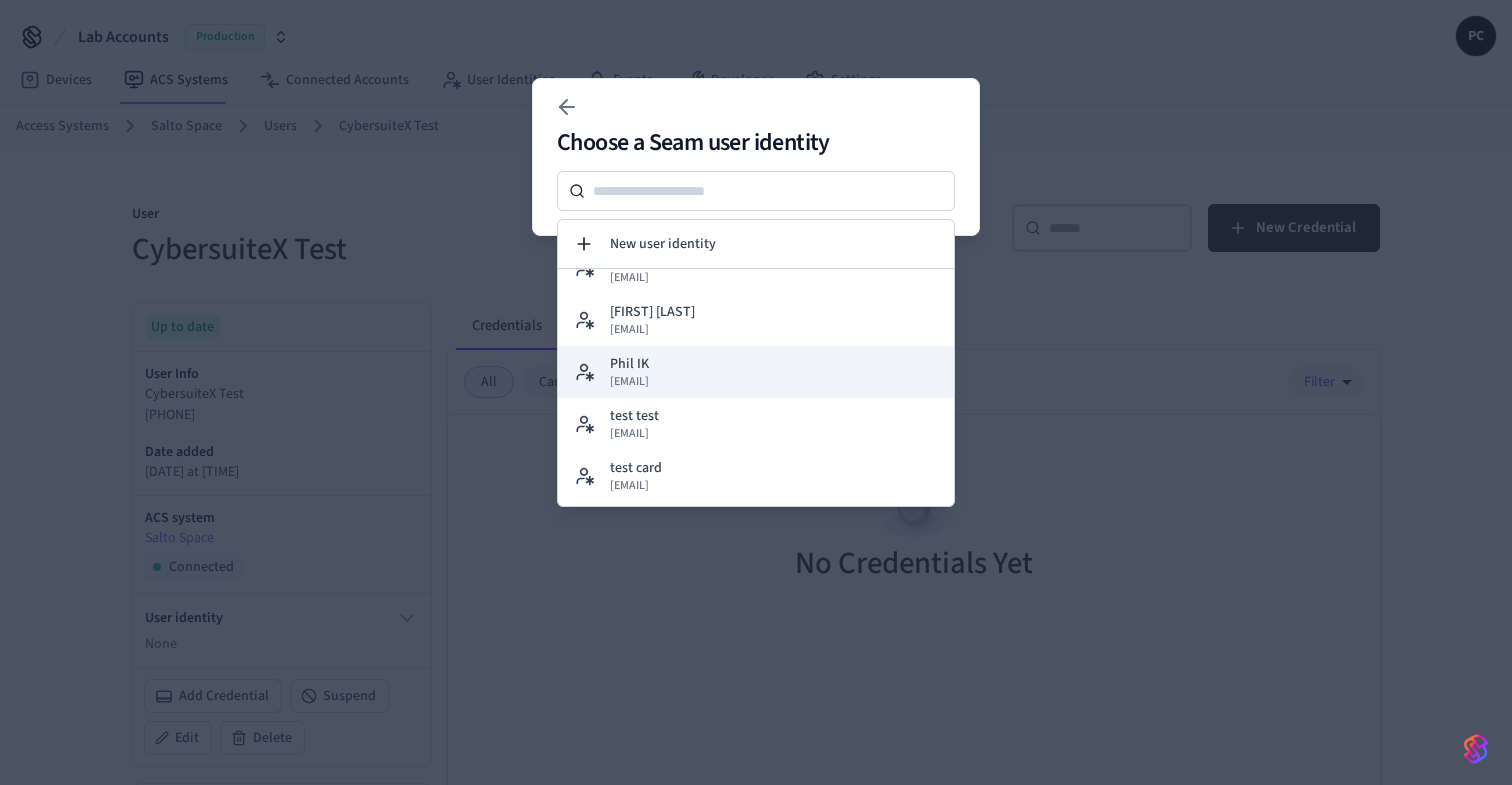 click on "[FIRST] IK [EMAIL]" at bounding box center (756, 372) 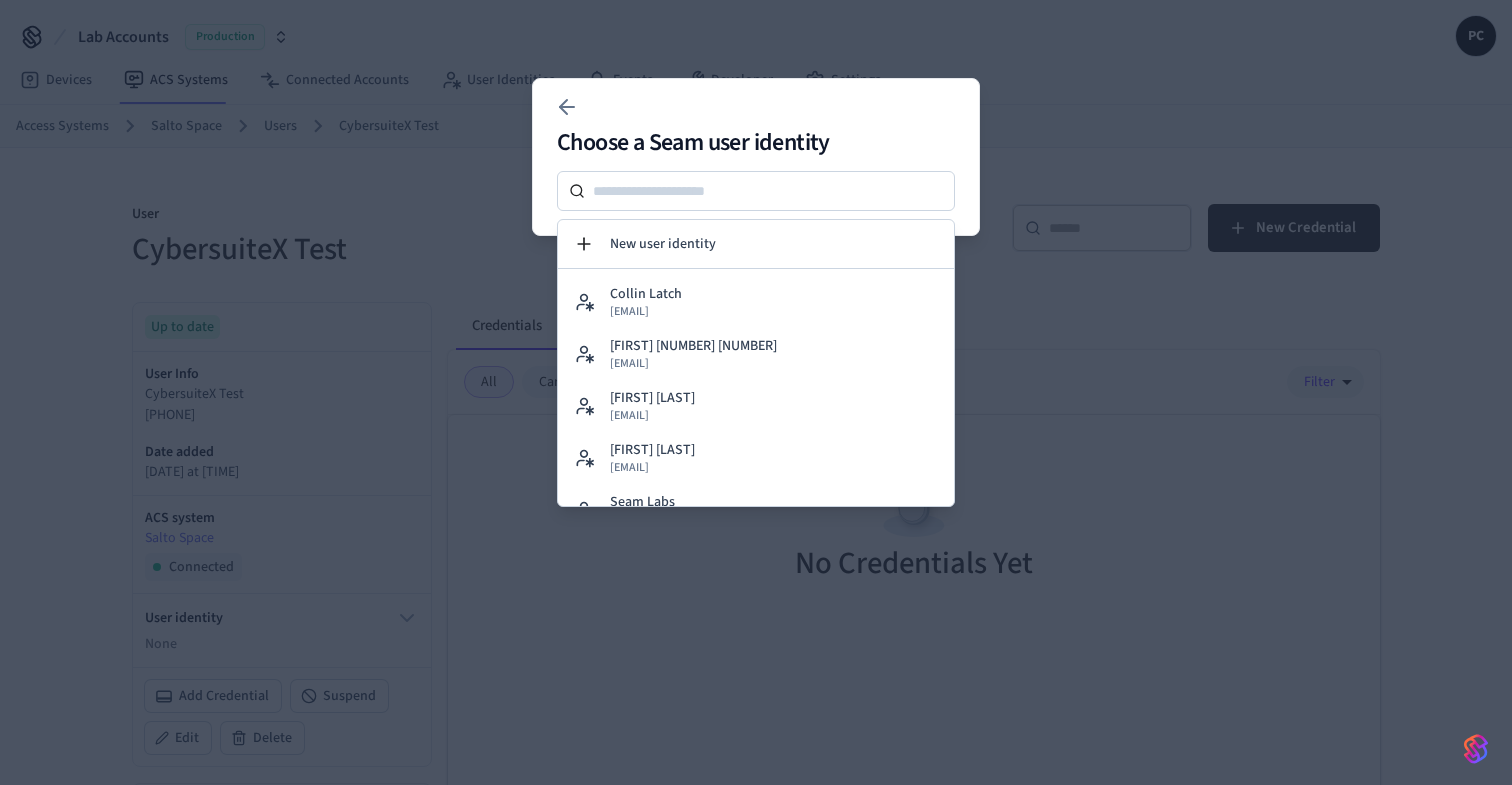 scroll, scrollTop: 0, scrollLeft: 0, axis: both 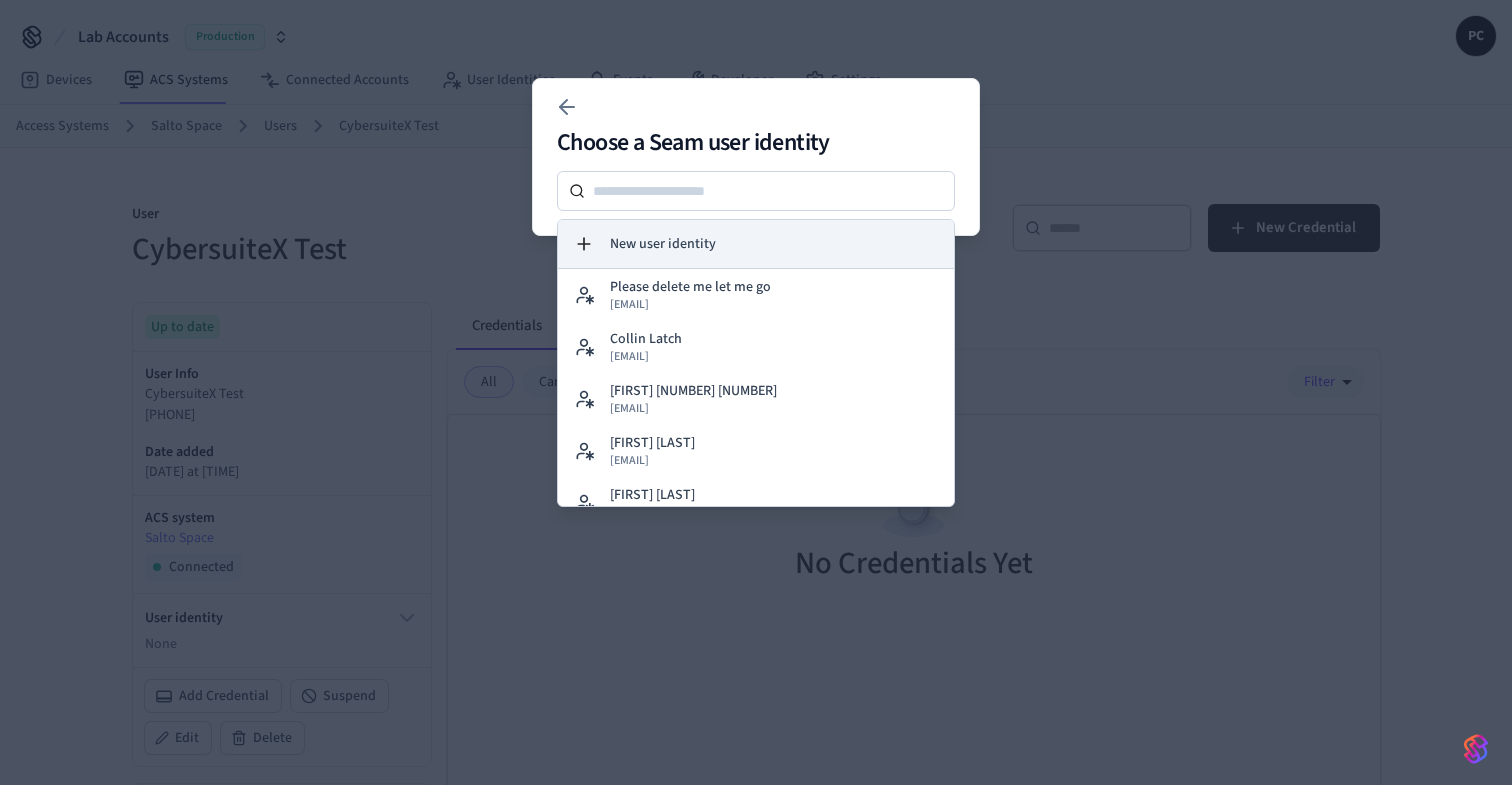 click on "New user identity" at bounding box center (663, 244) 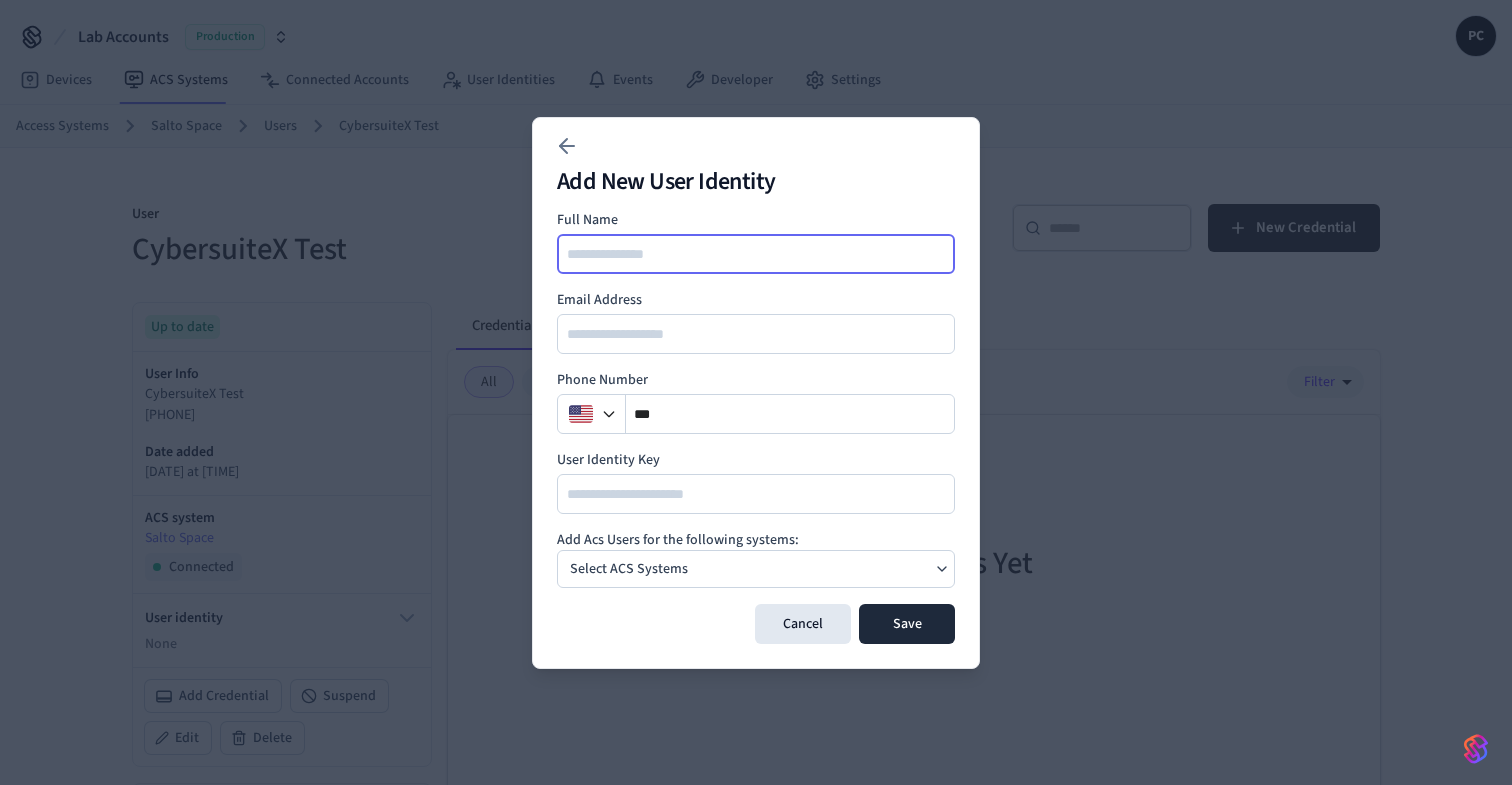 click at bounding box center (757, 254) 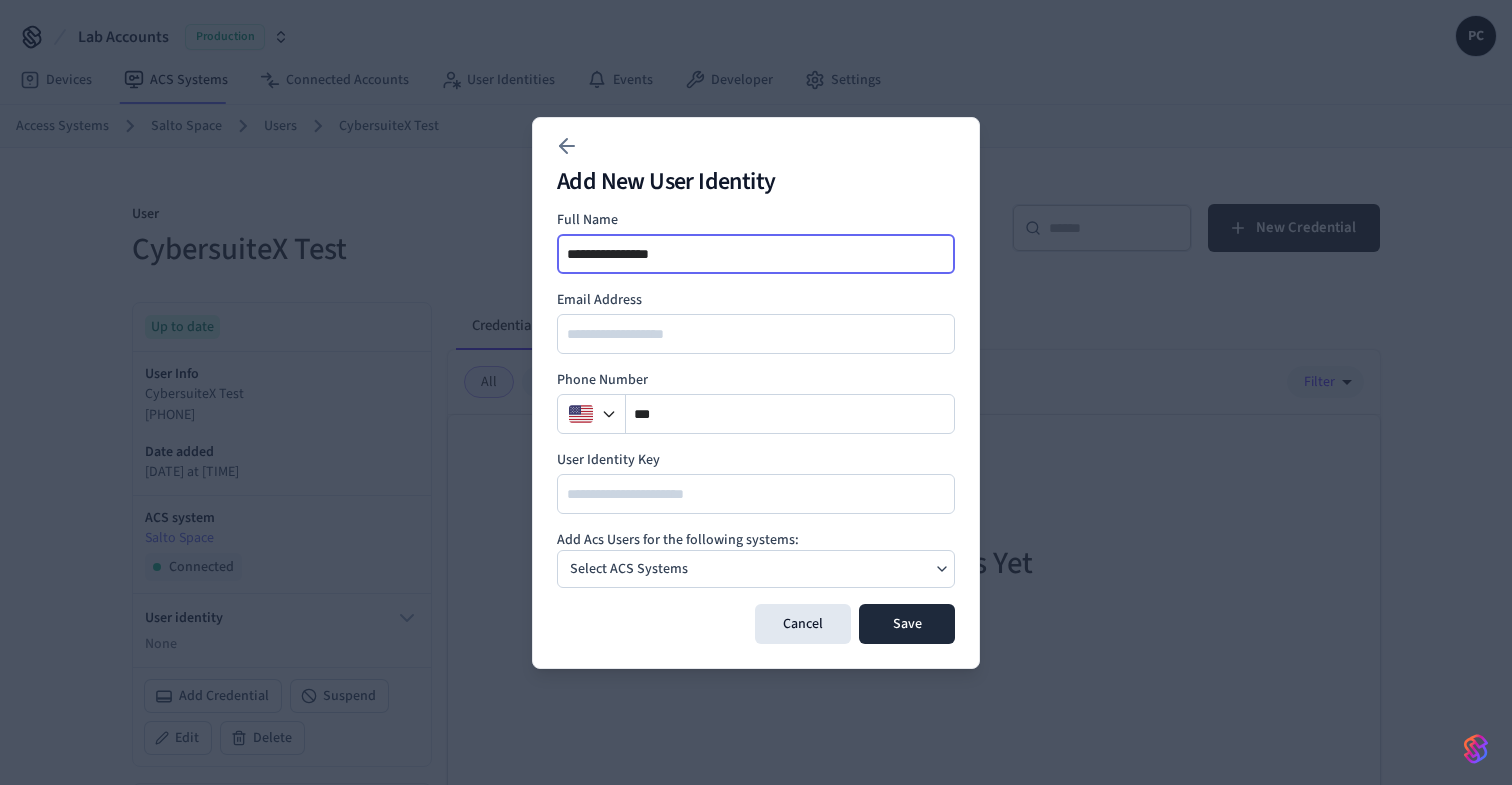type on "**********" 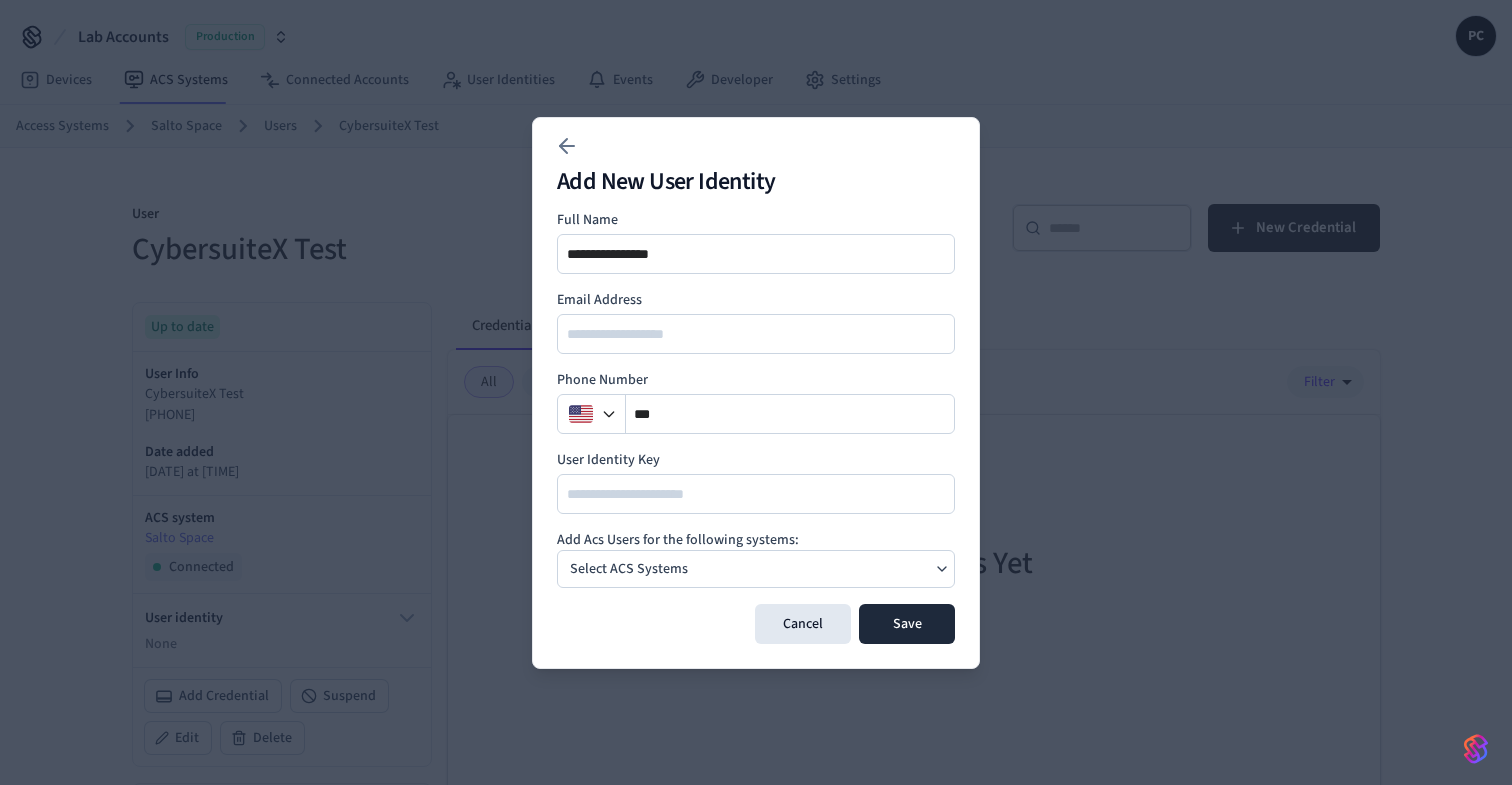 click on "Add Acs Users for the following systems:" at bounding box center [756, 540] 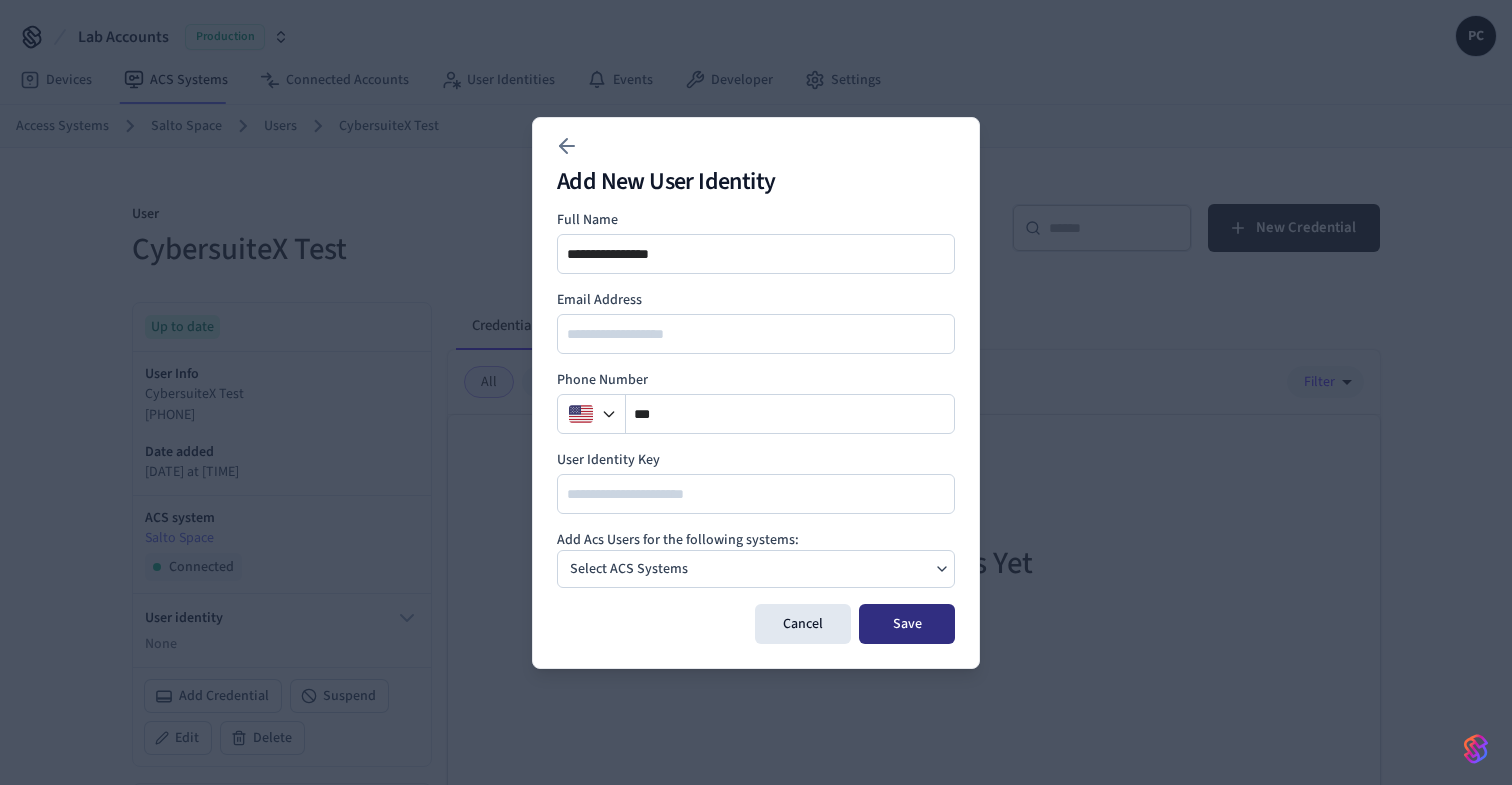 click on "Save" at bounding box center (907, 624) 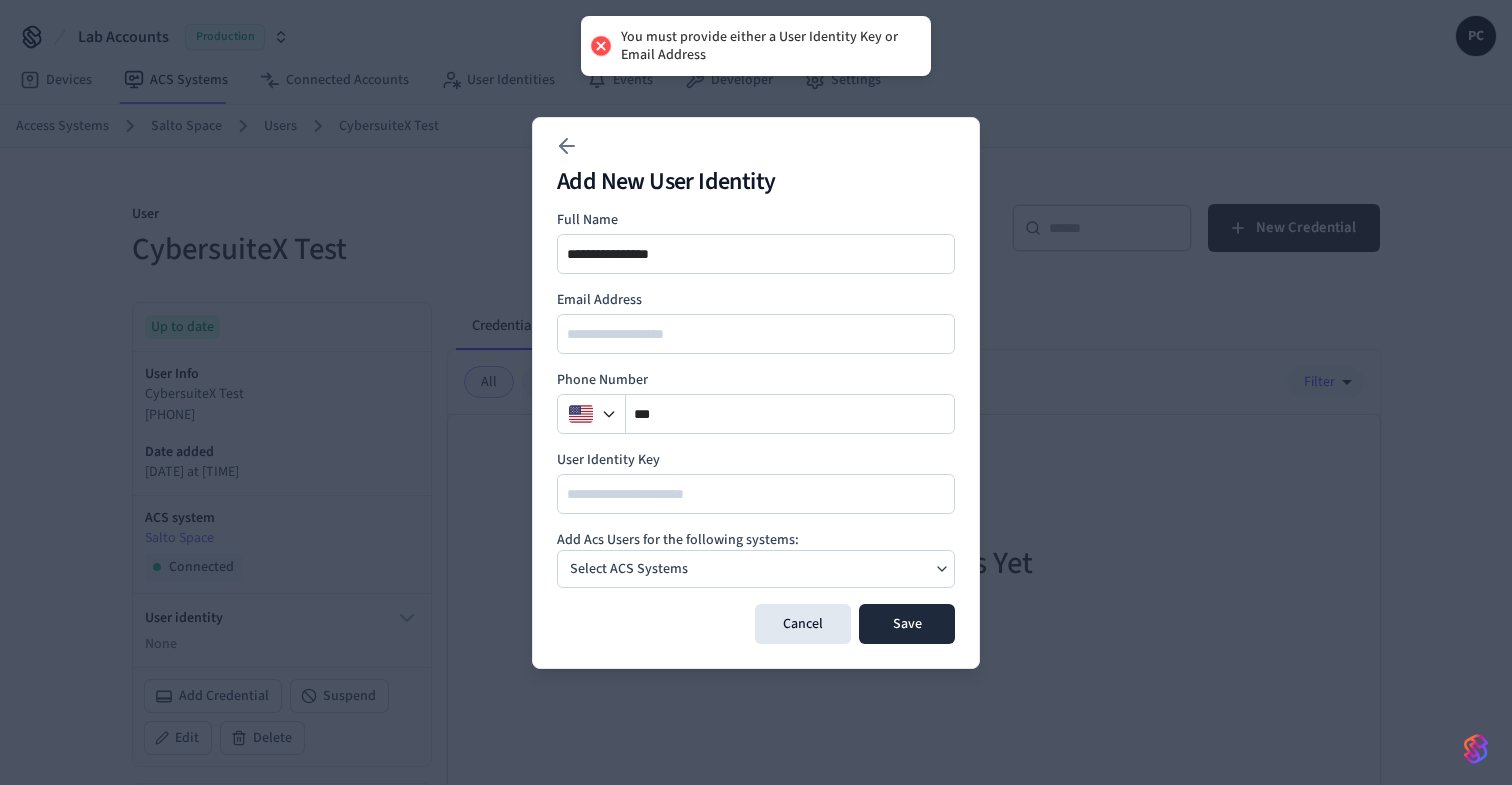 click on "Select ACS Systems" at bounding box center (756, 569) 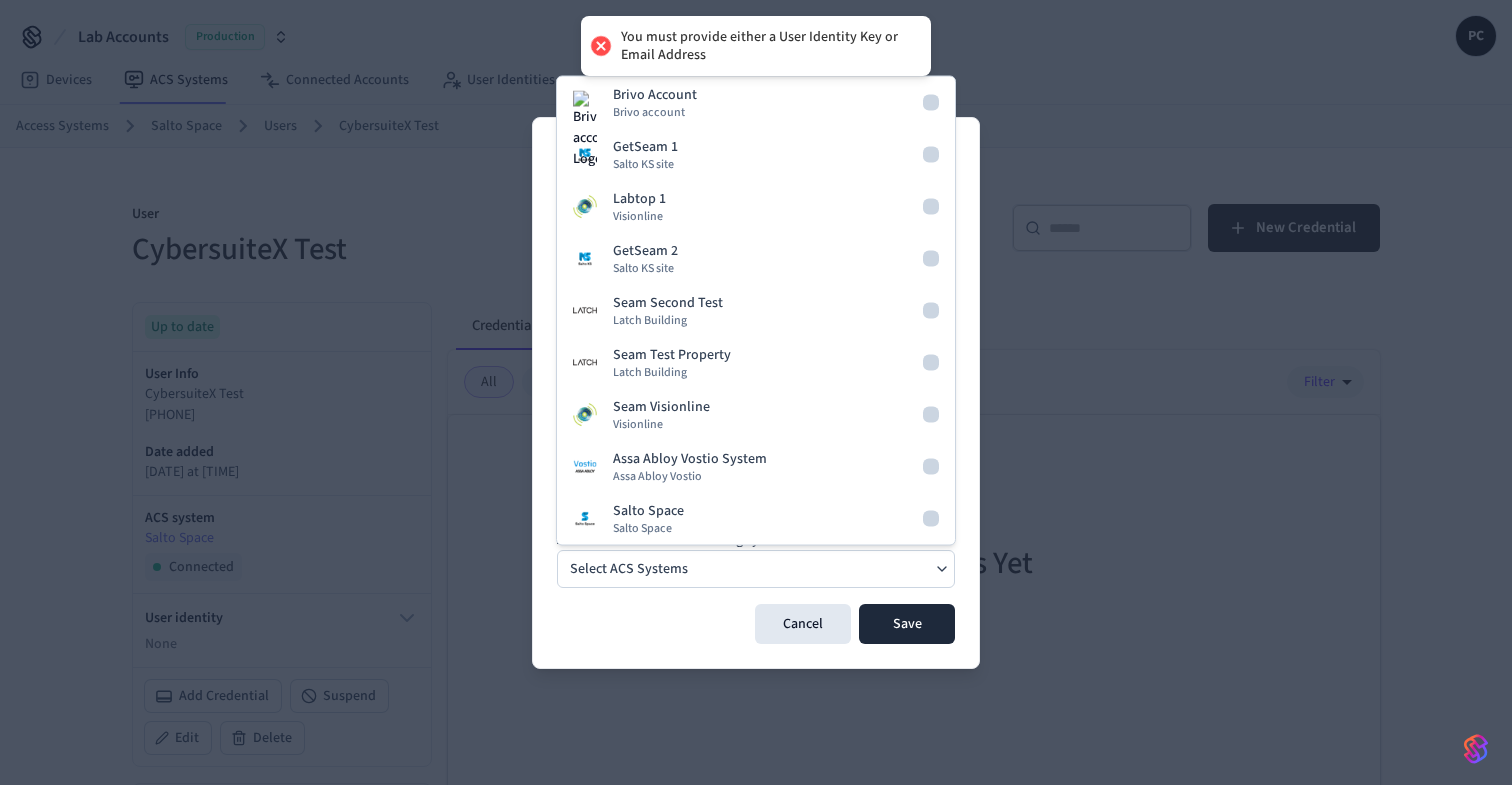 click on "**********" at bounding box center [756, 393] 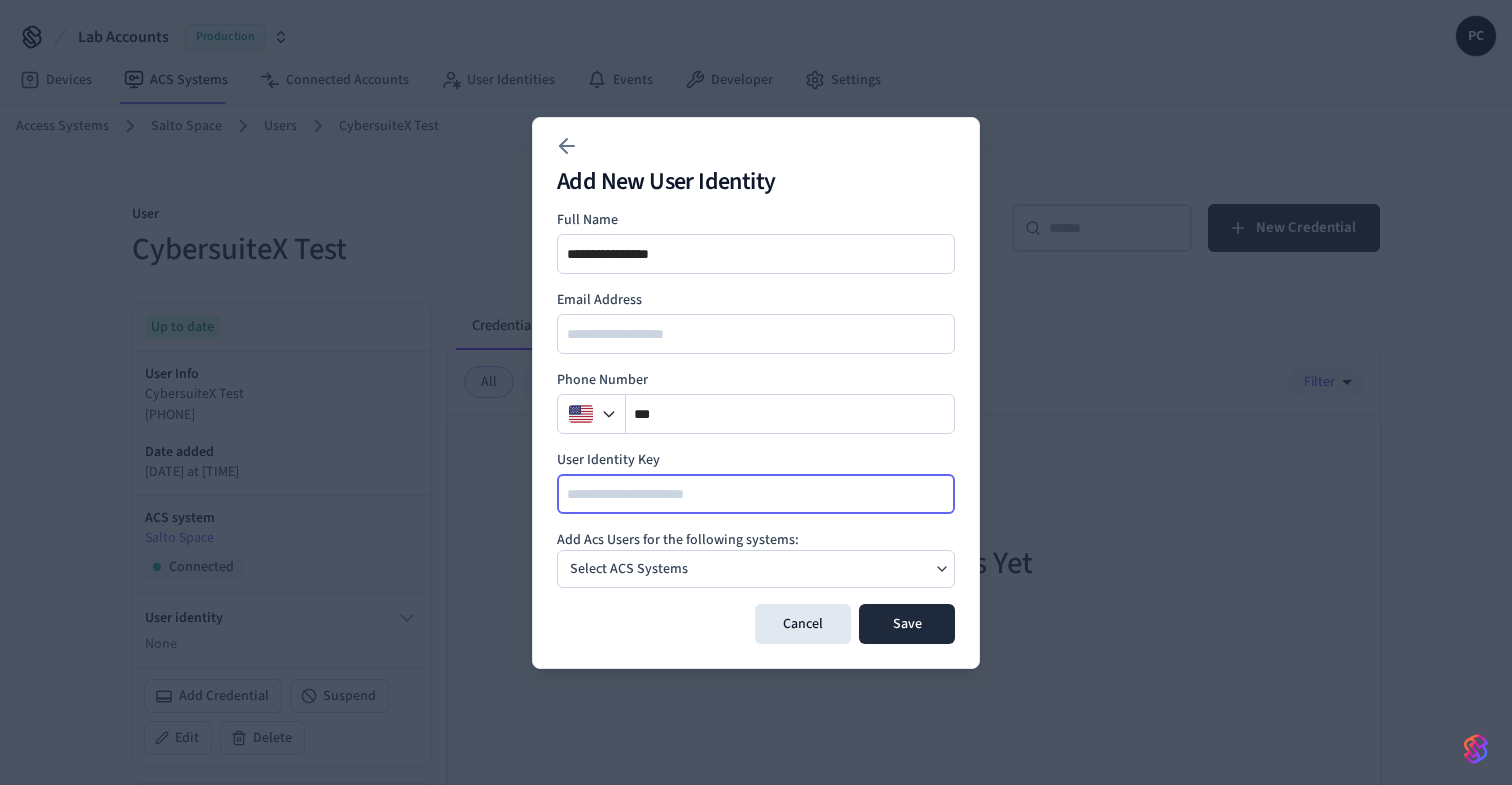 click at bounding box center [757, 494] 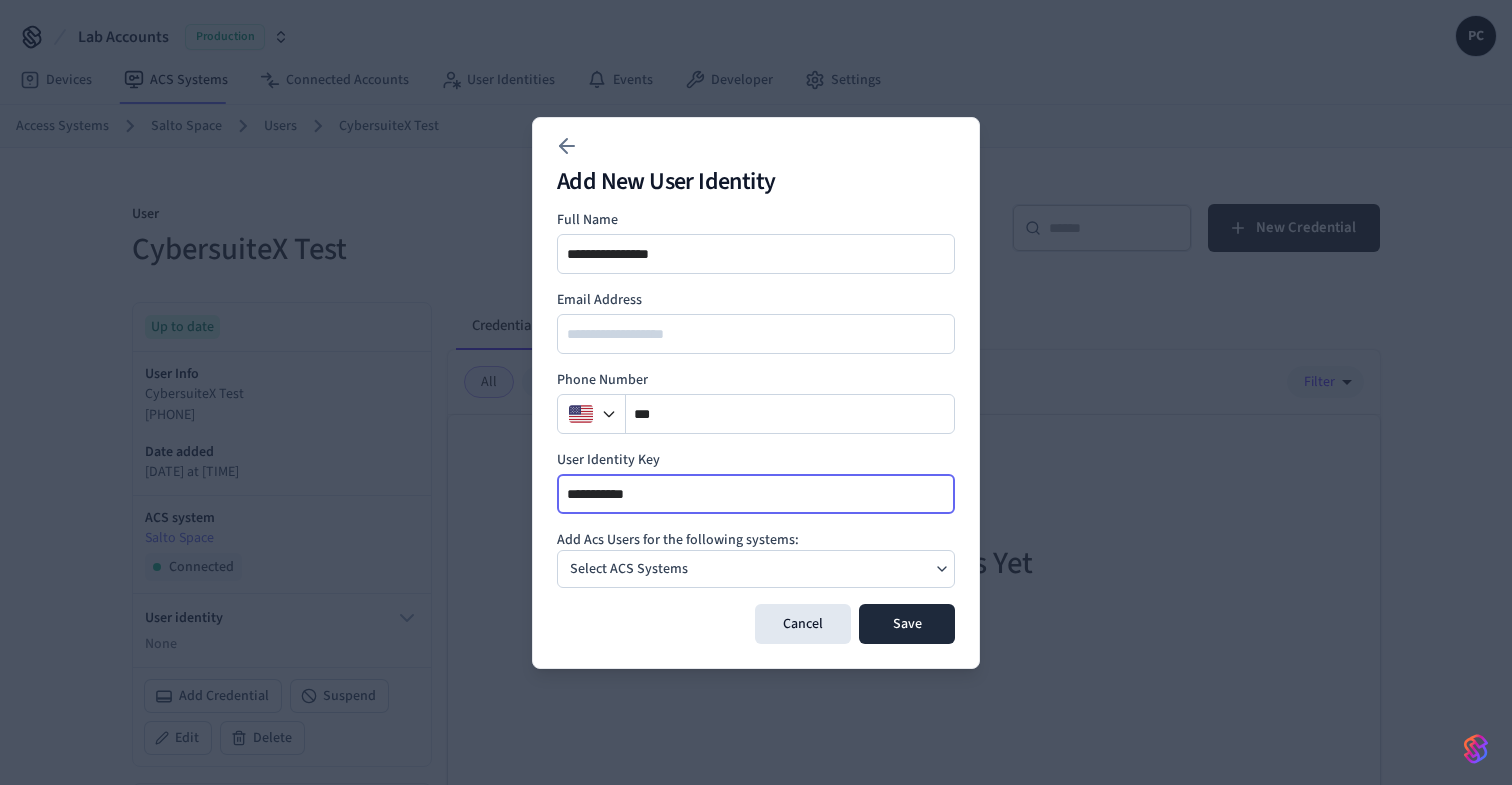 type on "**********" 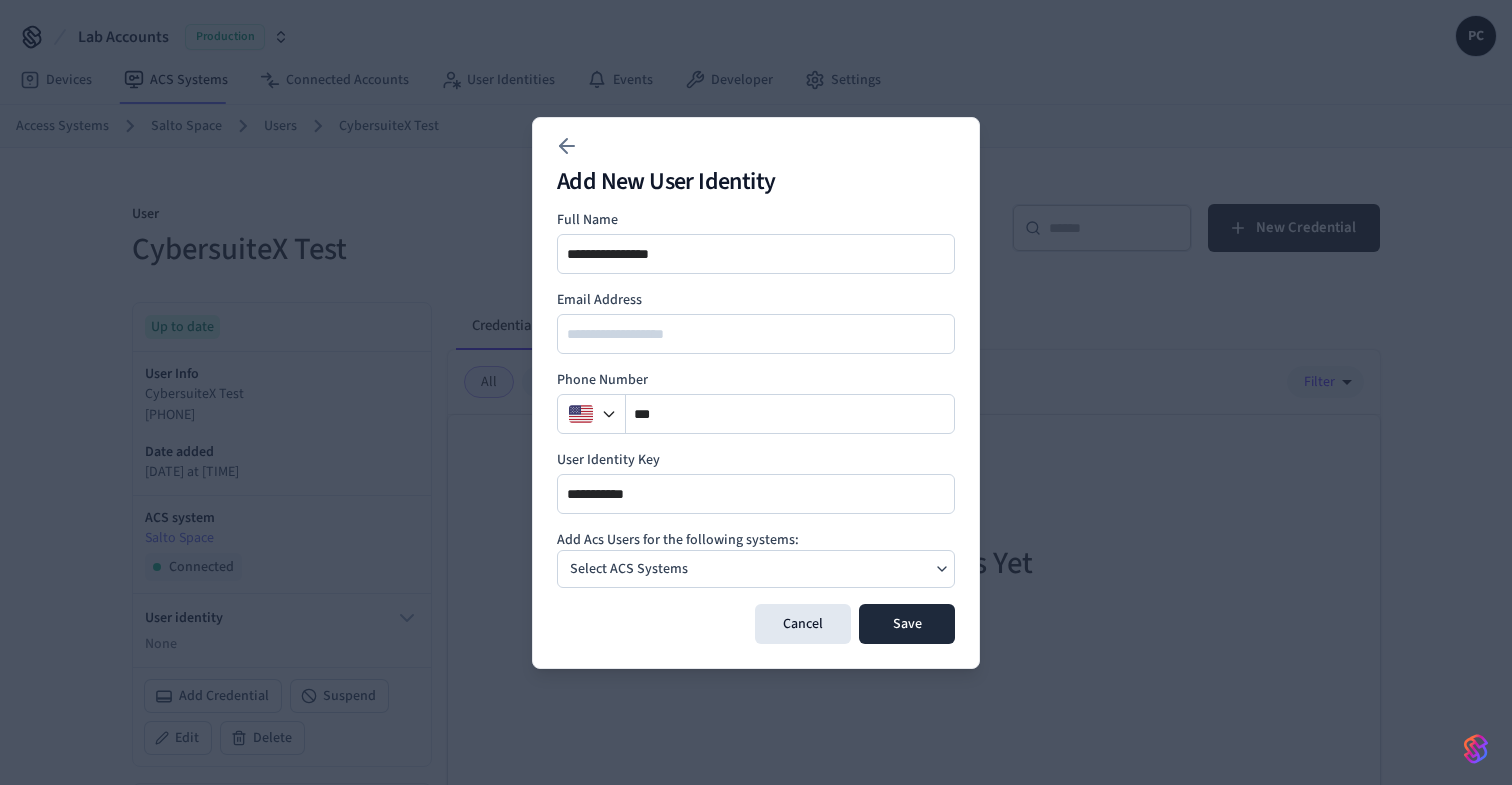click on "Cancel Save" at bounding box center [756, 624] 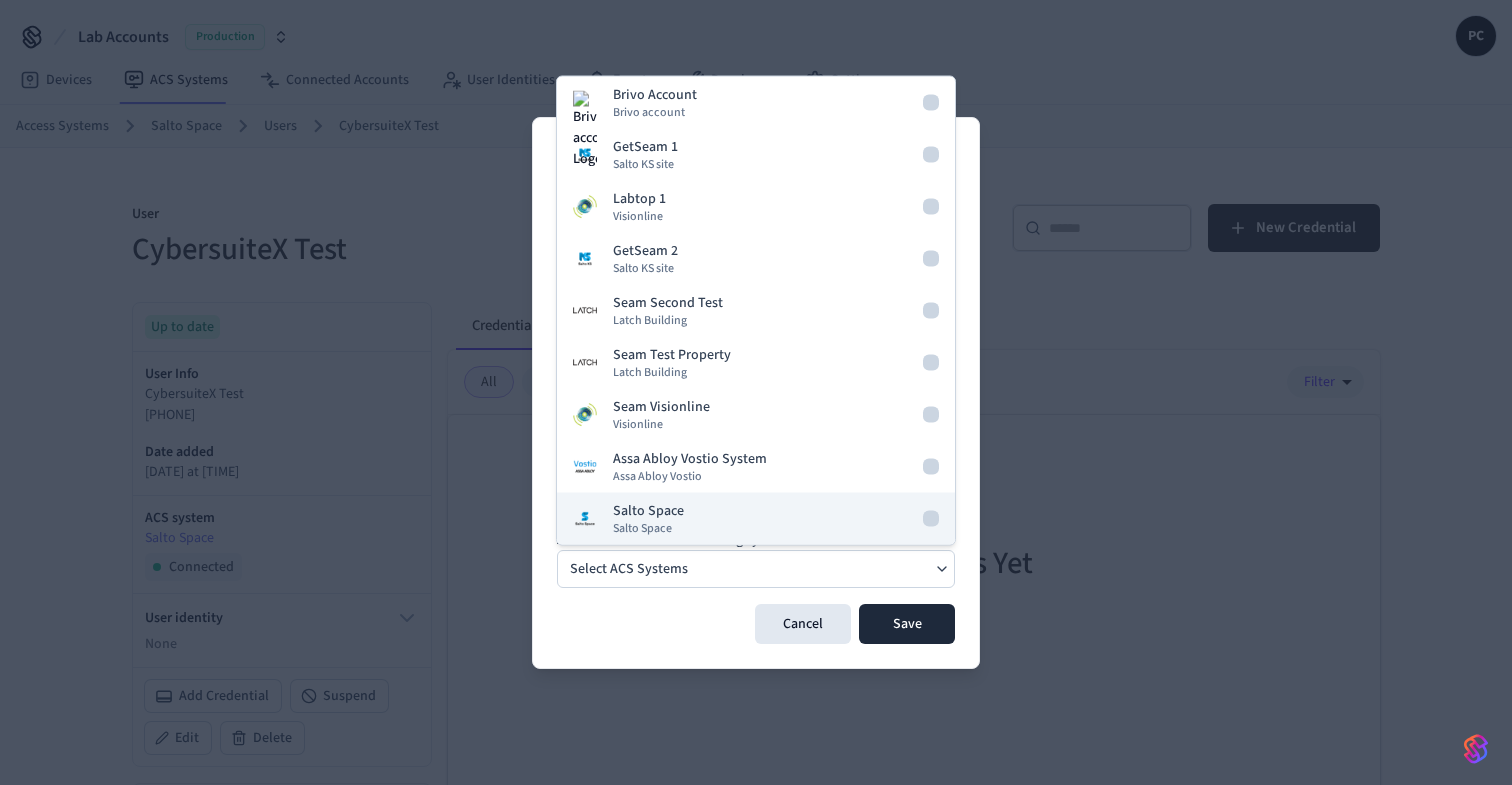 drag, startPoint x: 762, startPoint y: 464, endPoint x: 703, endPoint y: 521, distance: 82.036575 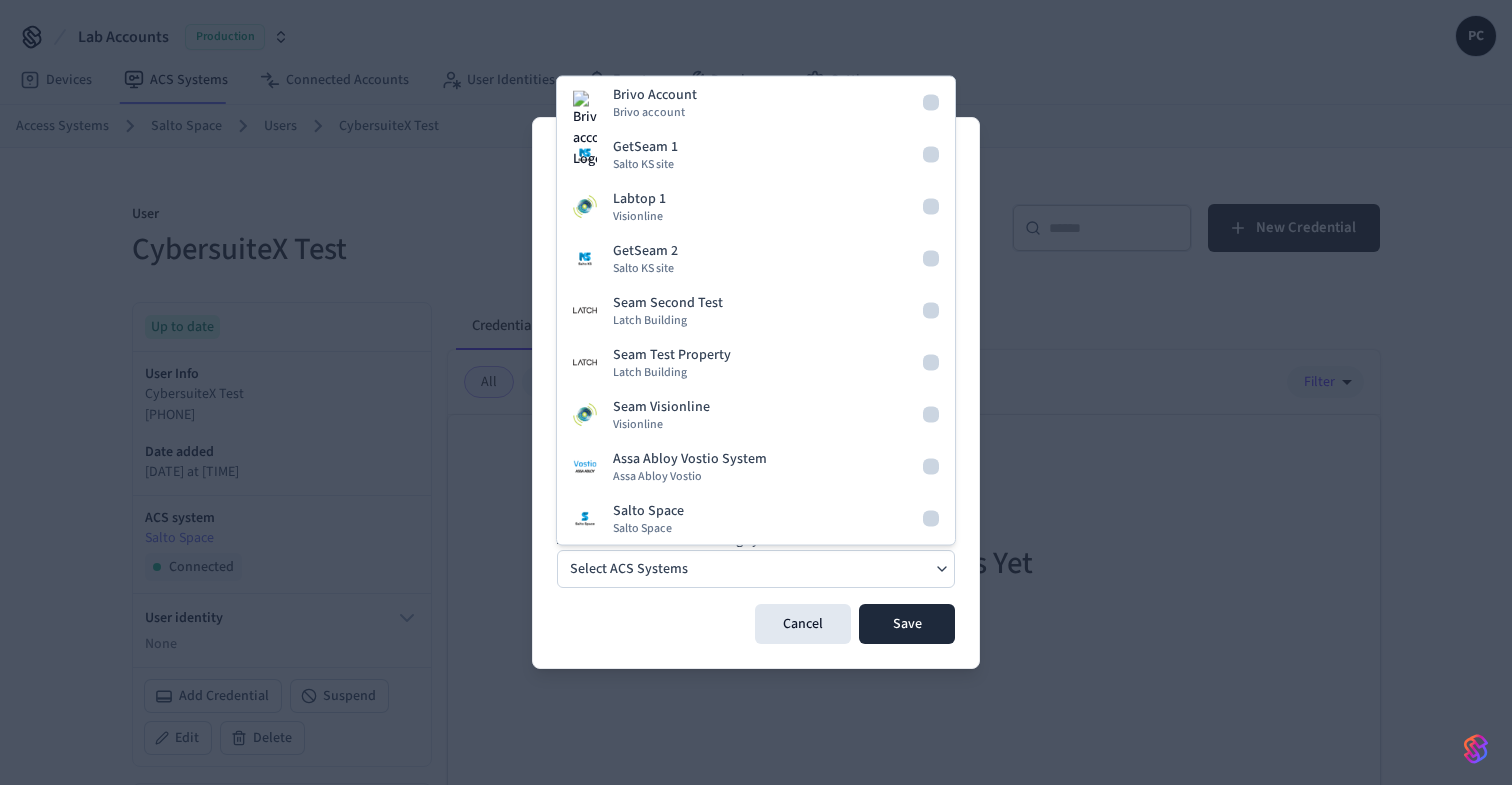 click on "**********" at bounding box center [756, 427] 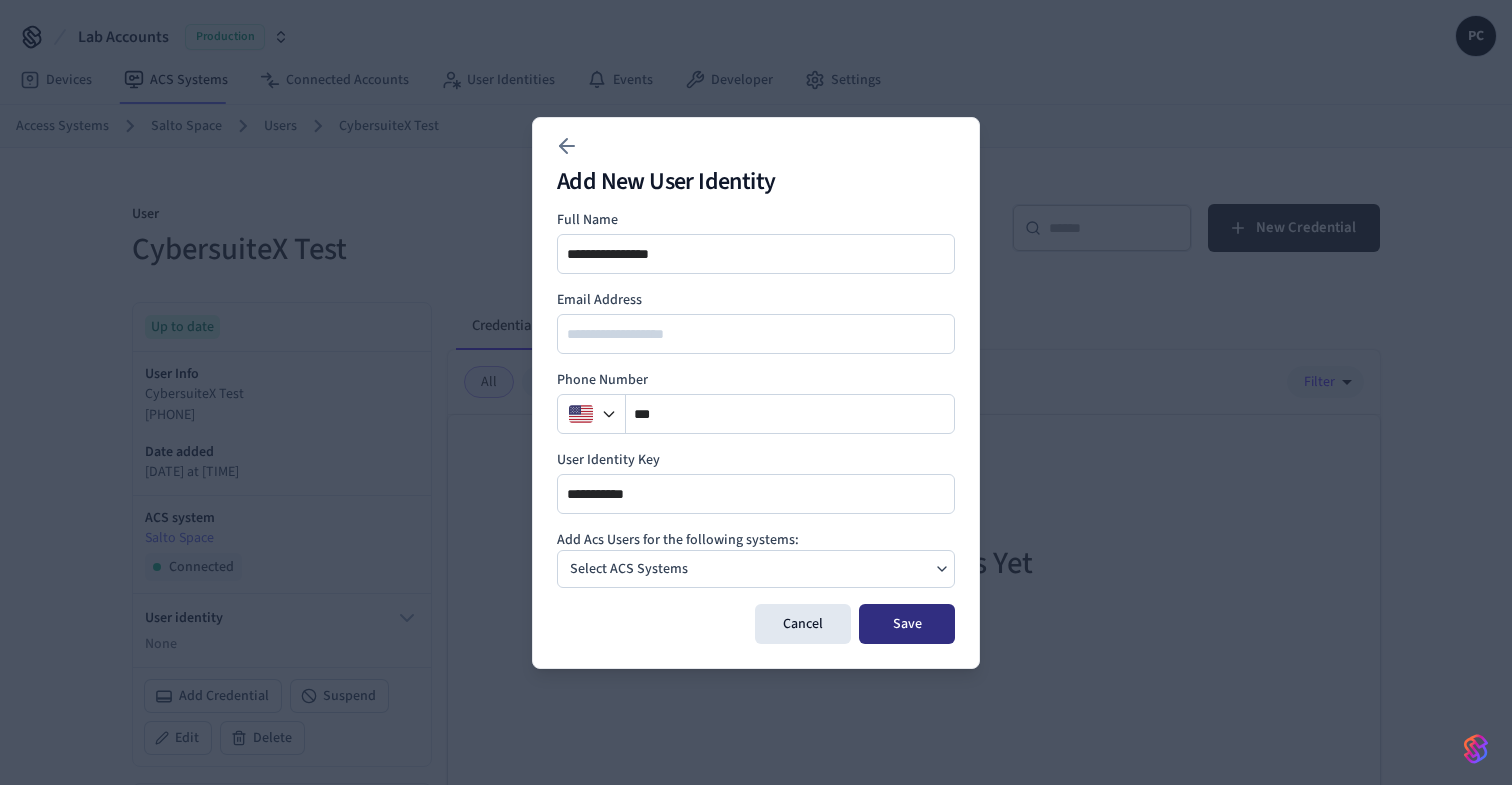 click on "Save" at bounding box center (907, 624) 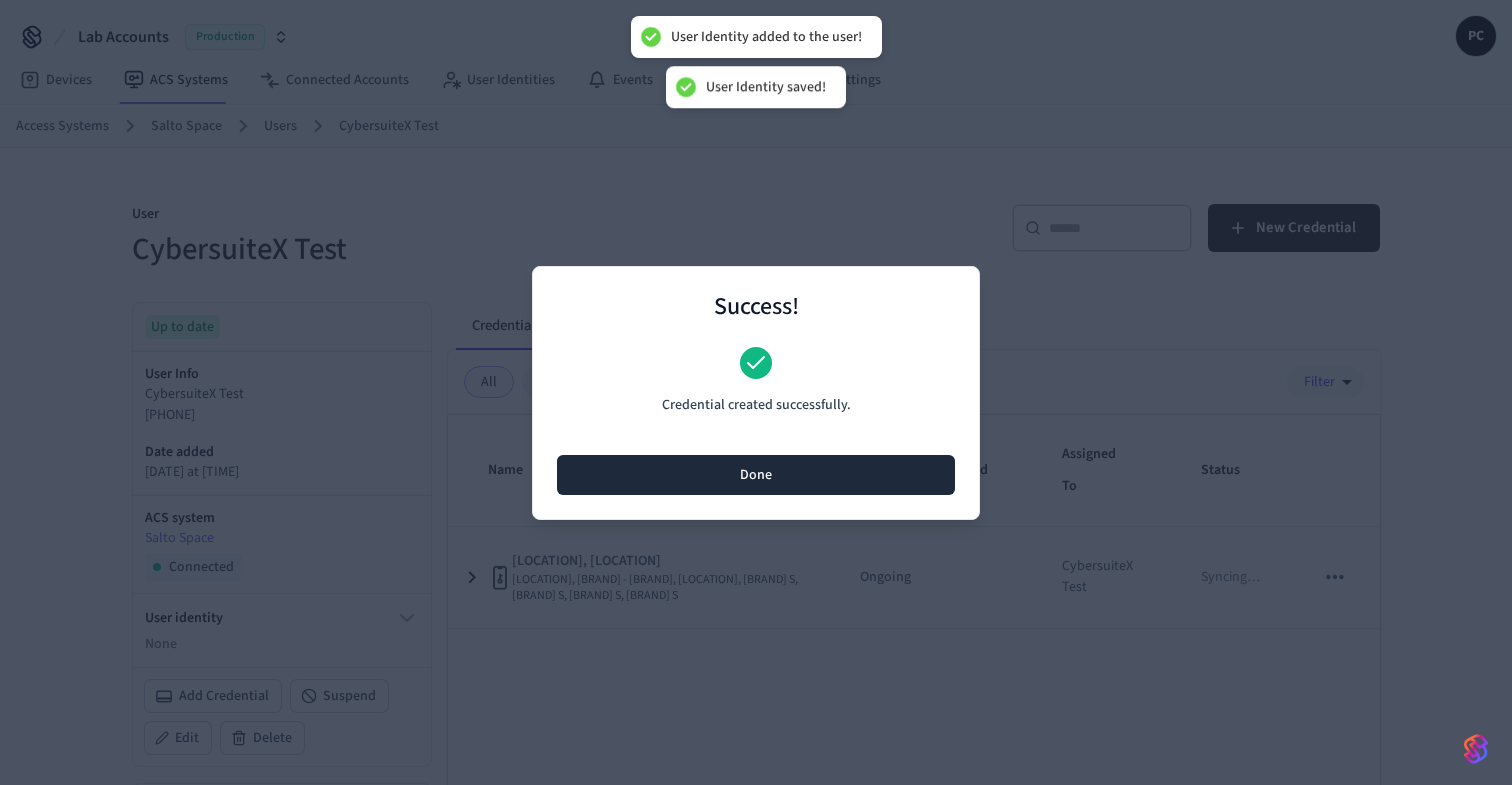 click on "Done" at bounding box center [756, 475] 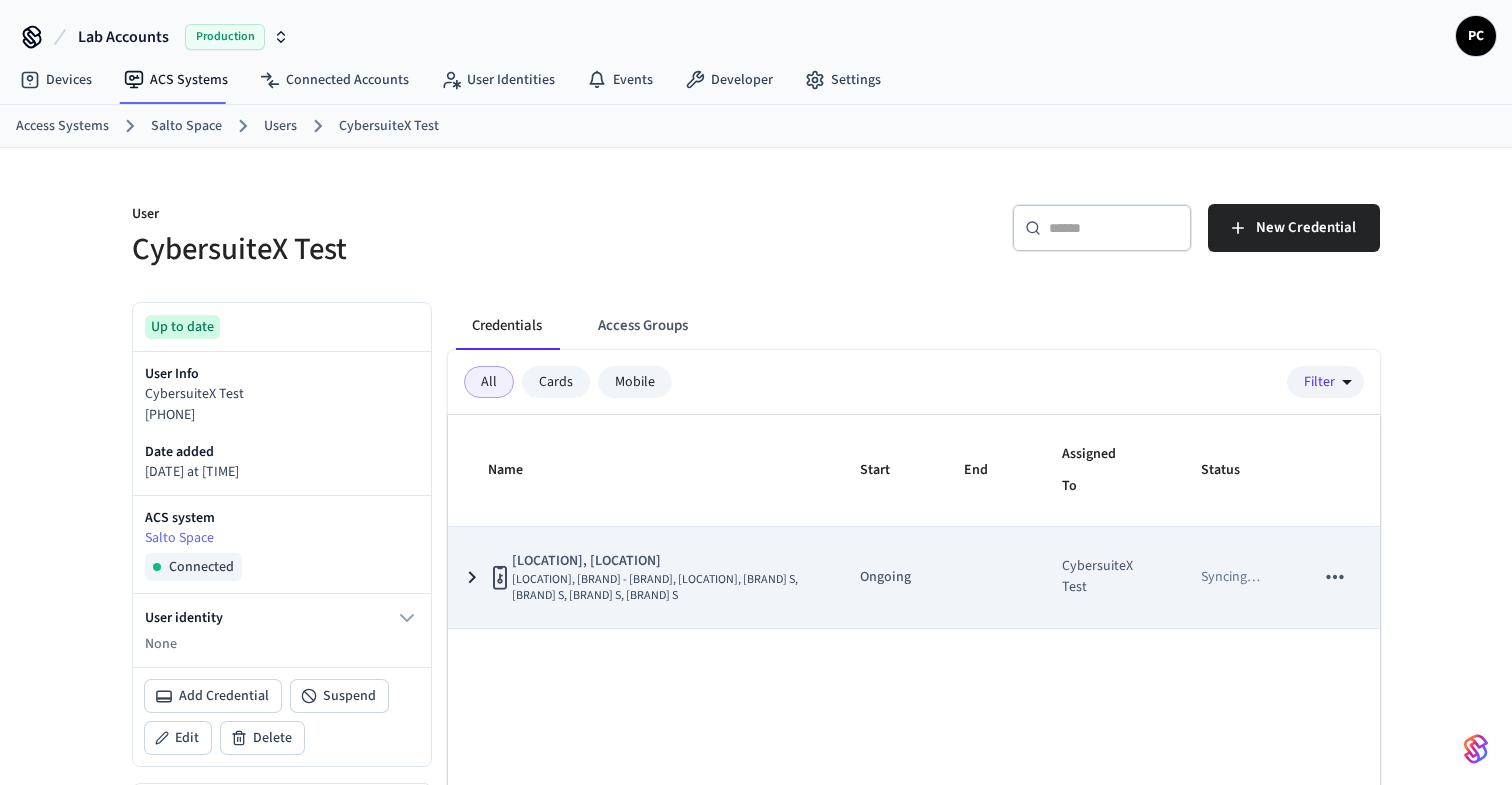 click on "[LOCATION], [BRAND] - [BRAND], [LOCATION], [BRAND] S, [BRAND] S, [BRAND] S, [BRAND] S" at bounding box center (662, 588) 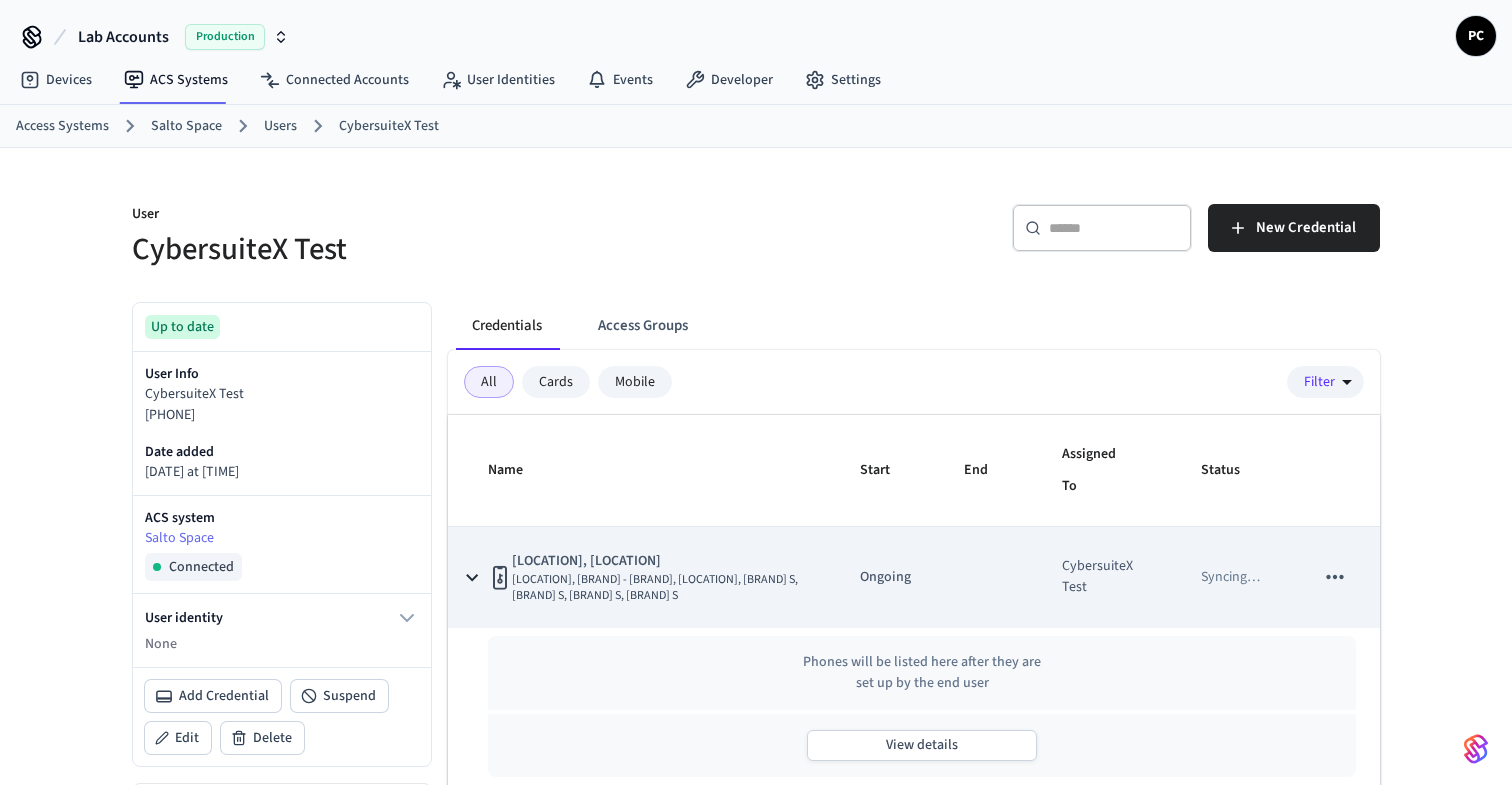 click on "[LOCATION], [BRAND] - [BRAND], [LOCATION], [BRAND] S, [BRAND] S, [BRAND] S, [BRAND] S" at bounding box center [662, 588] 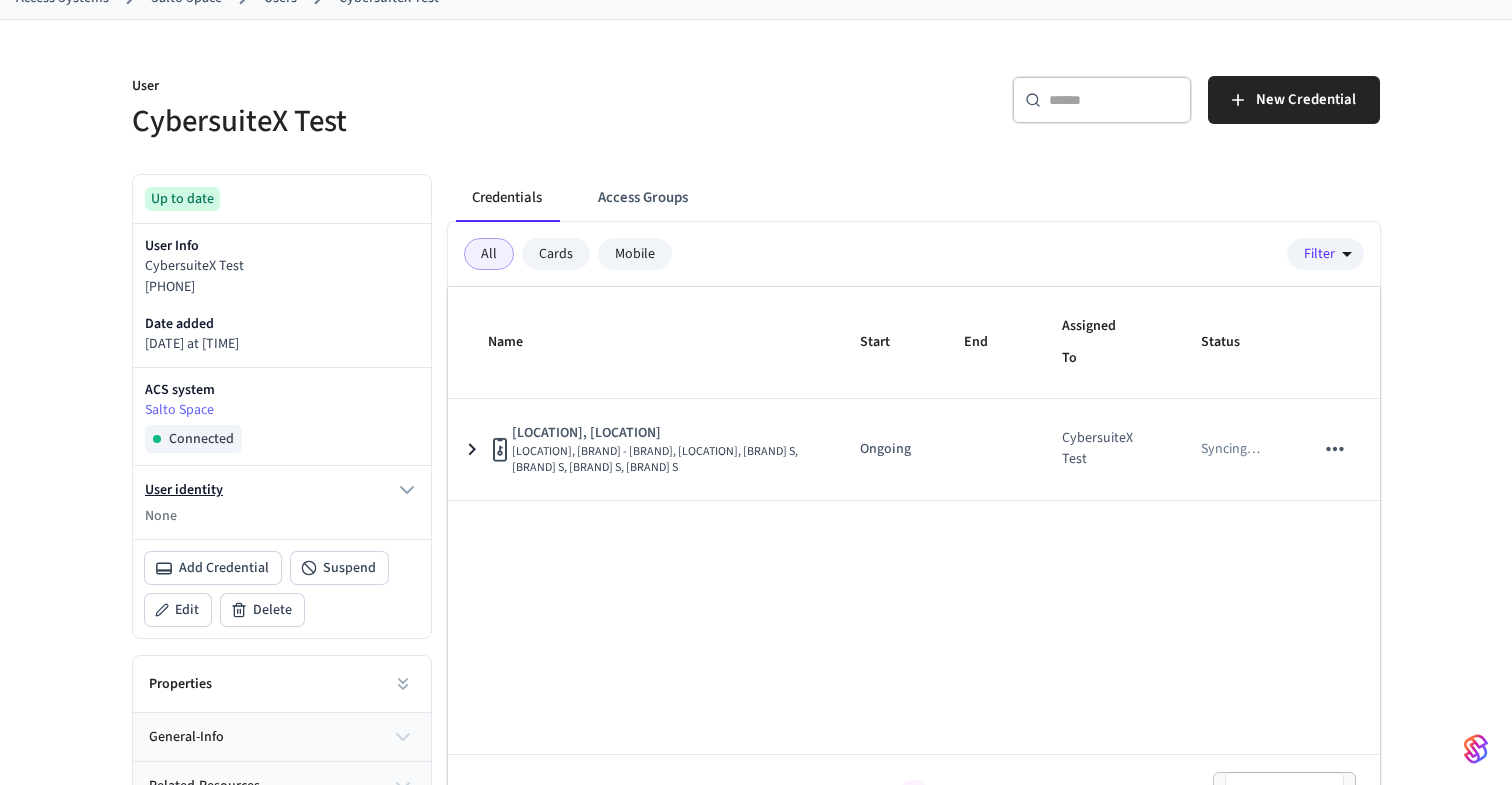 scroll, scrollTop: 117, scrollLeft: 0, axis: vertical 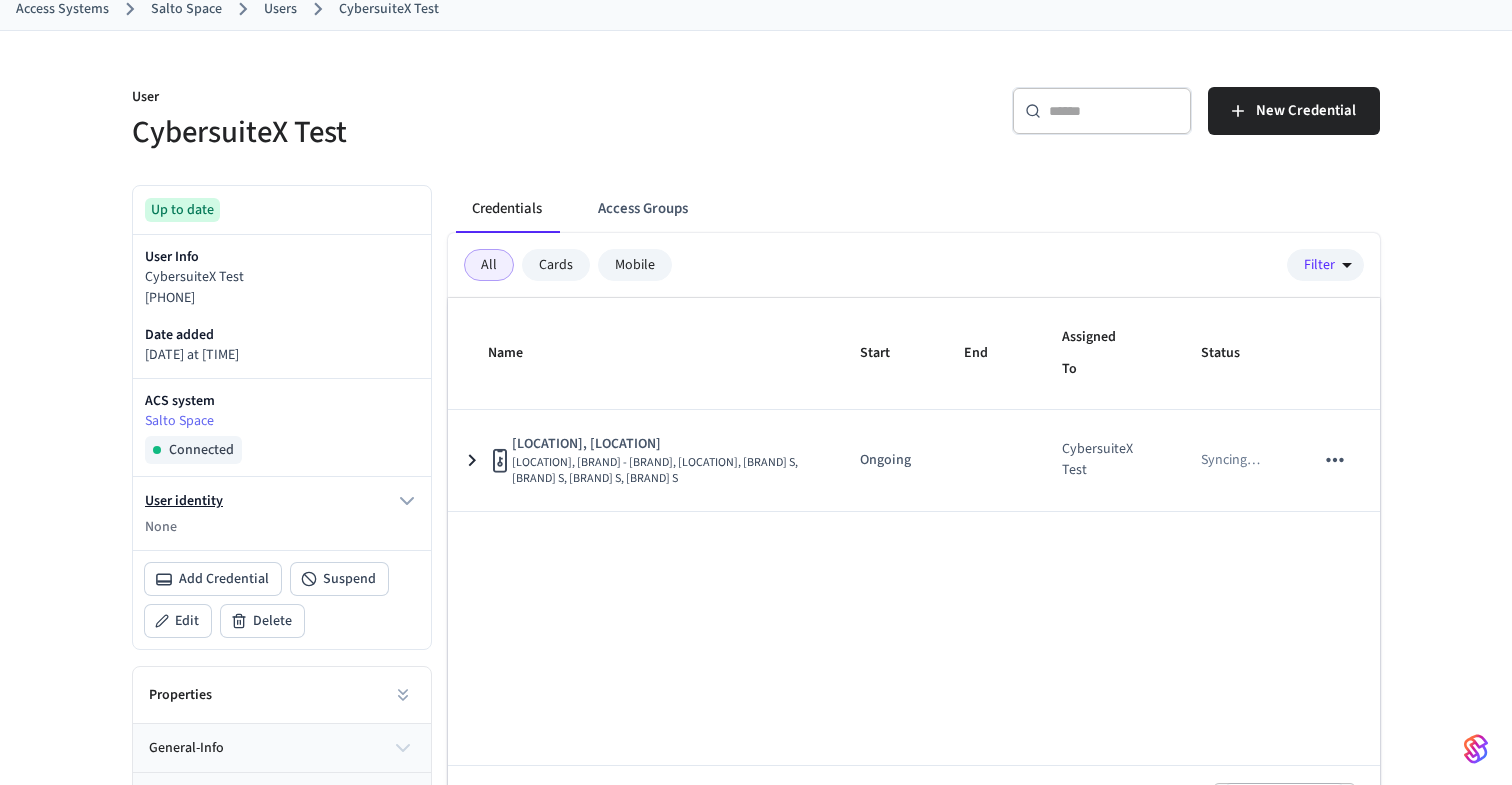 click 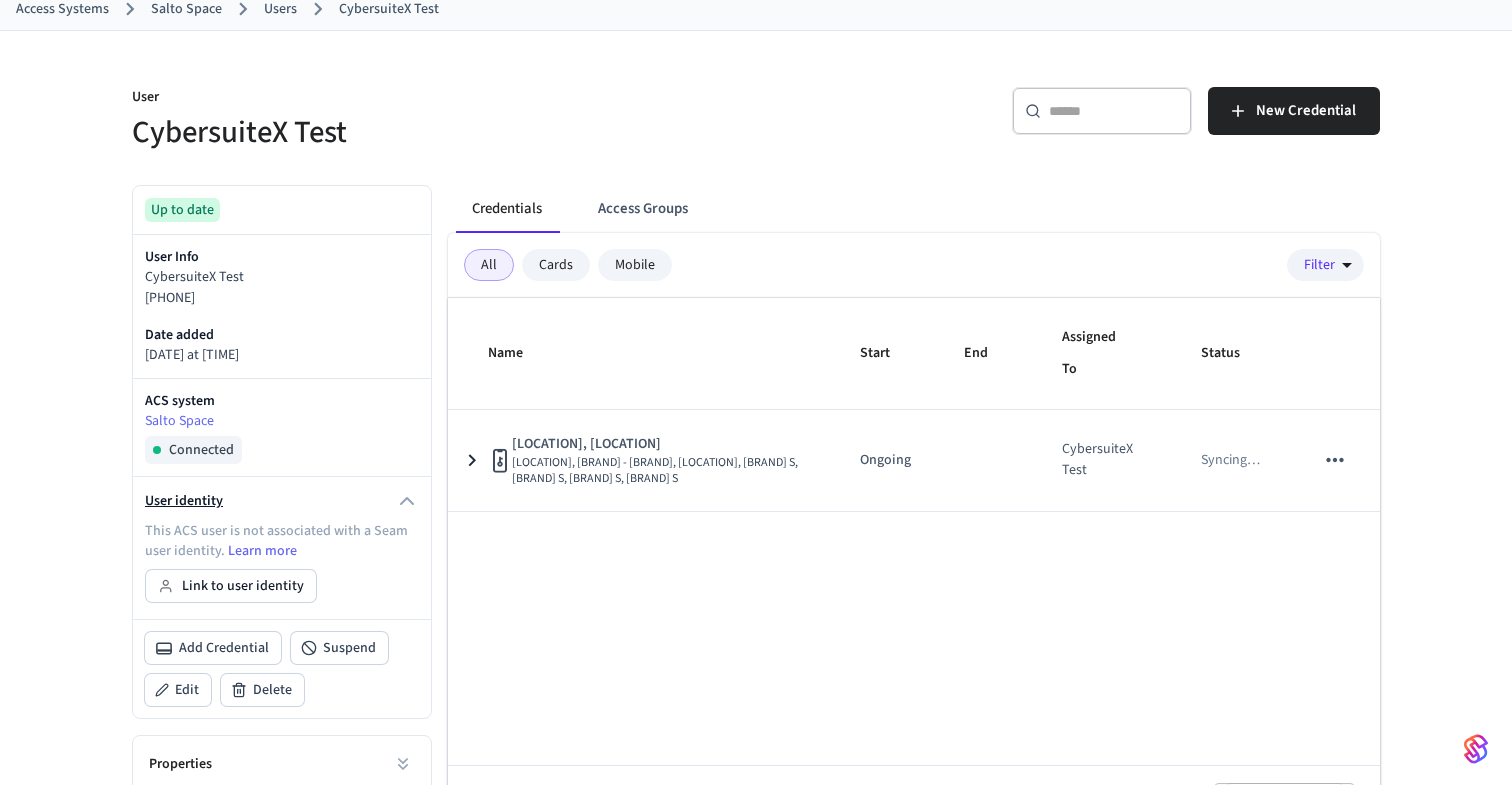 click 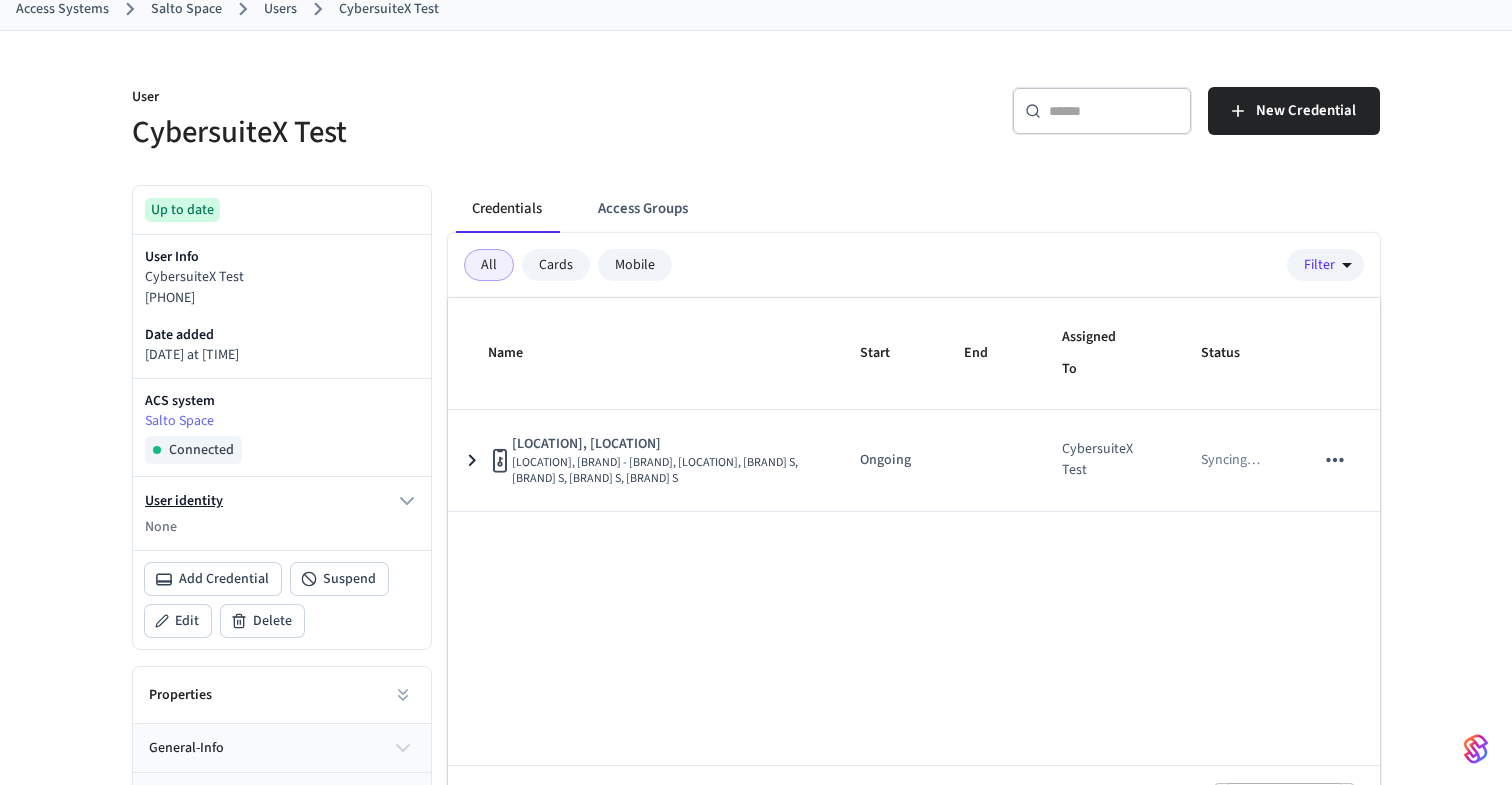 click 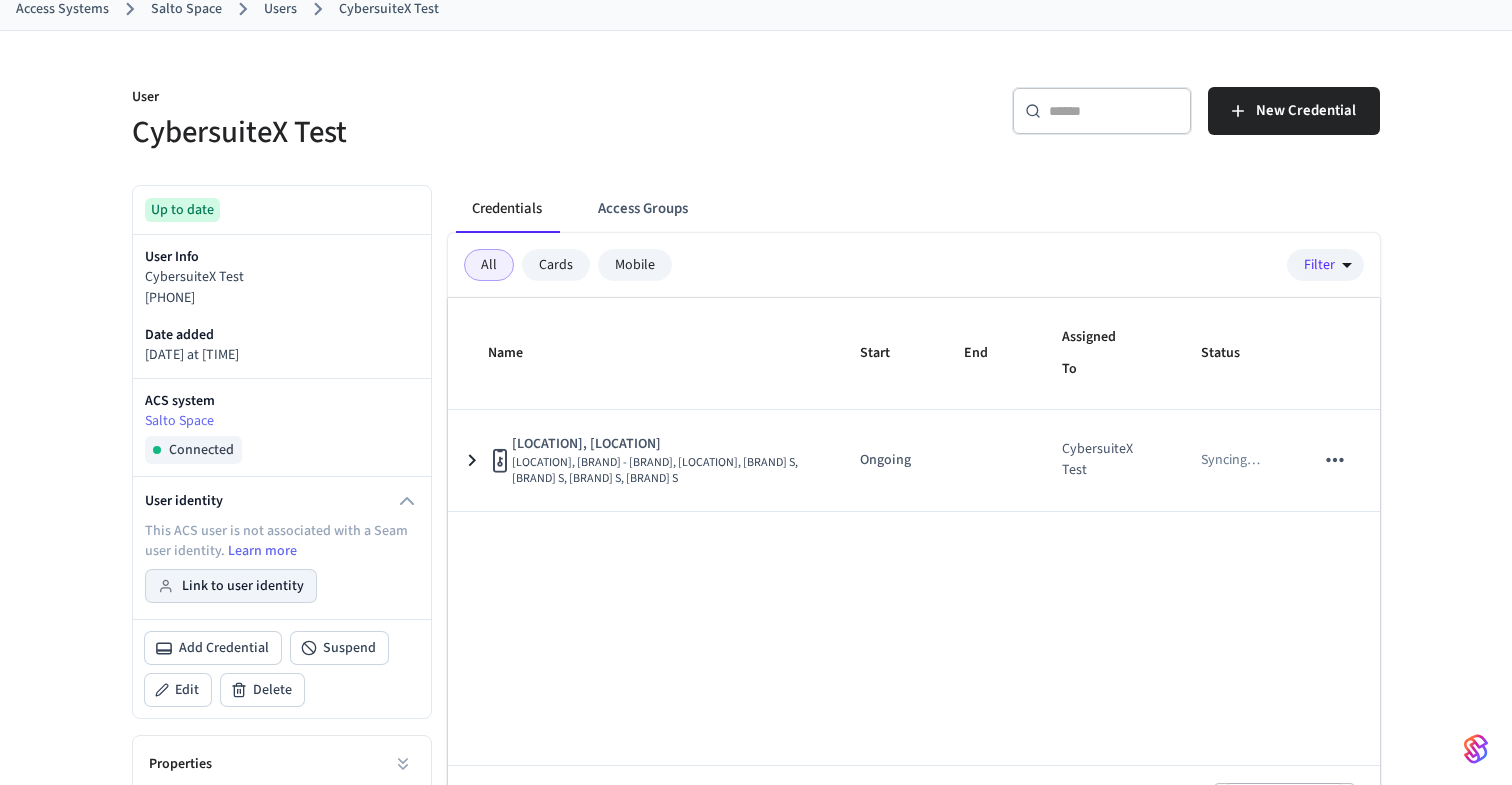 click on "Link to user identity" at bounding box center [231, 586] 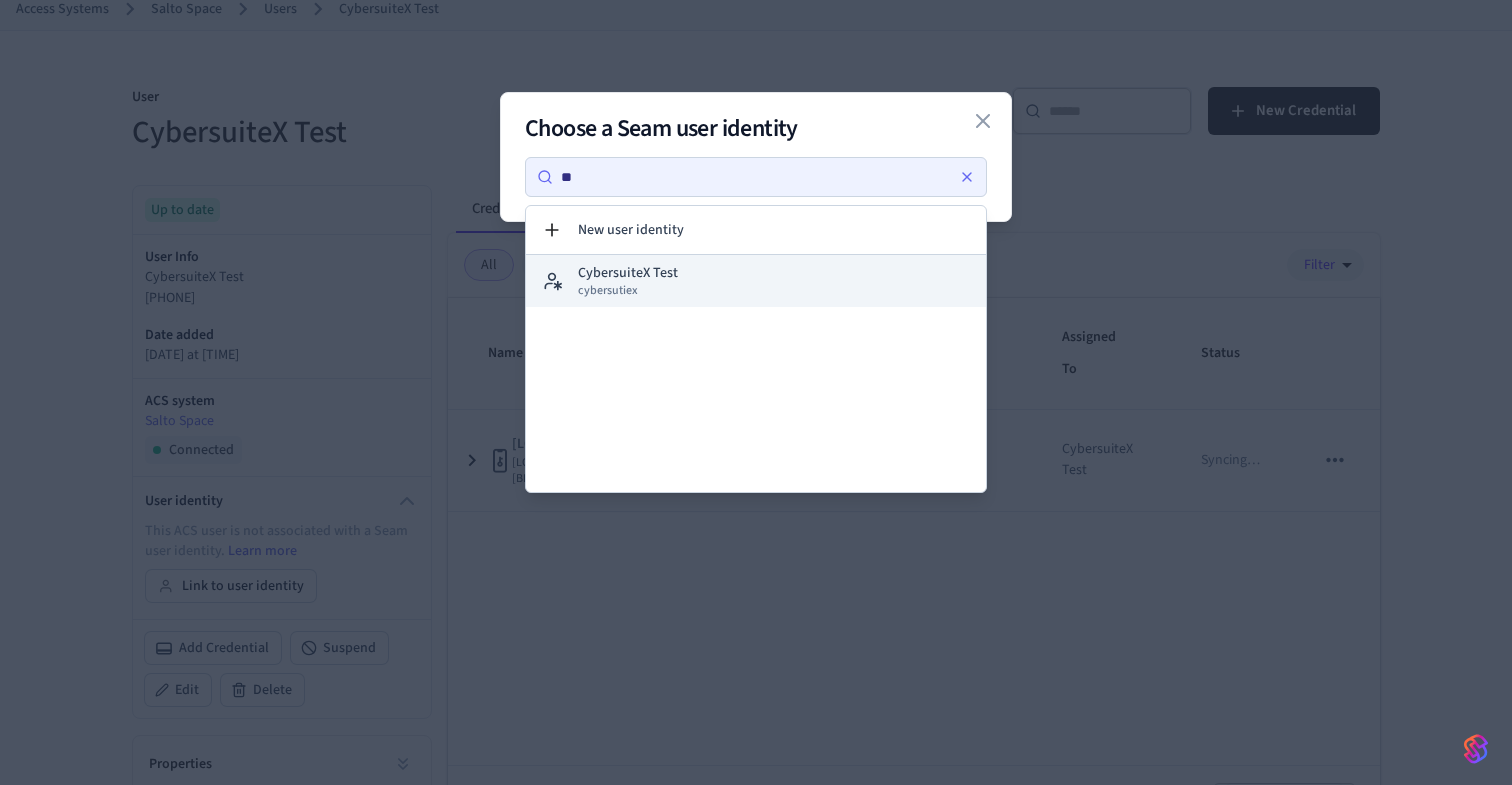 type on "**" 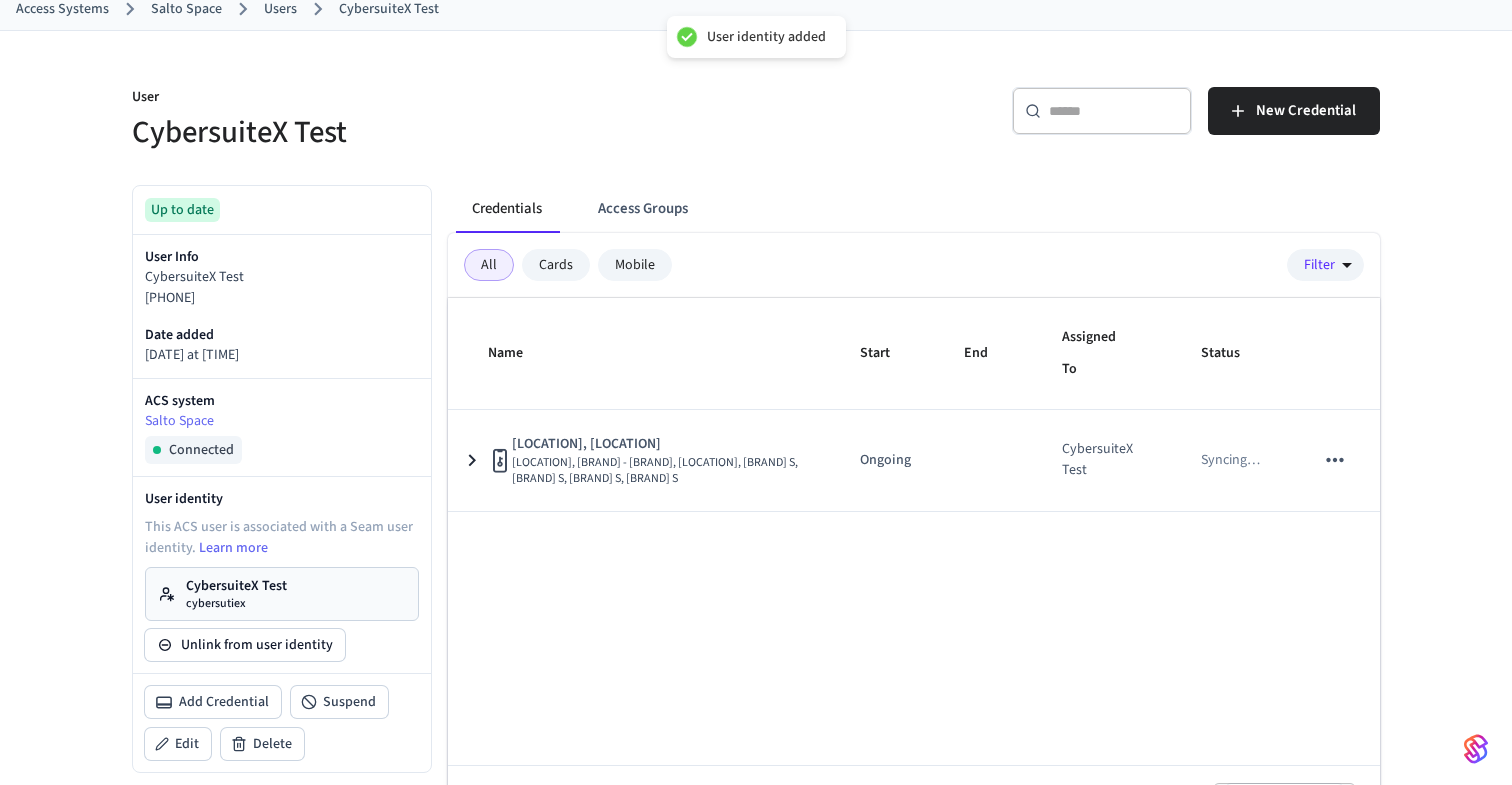 click on "CybersuiteX Test cybersutiex" at bounding box center (282, 594) 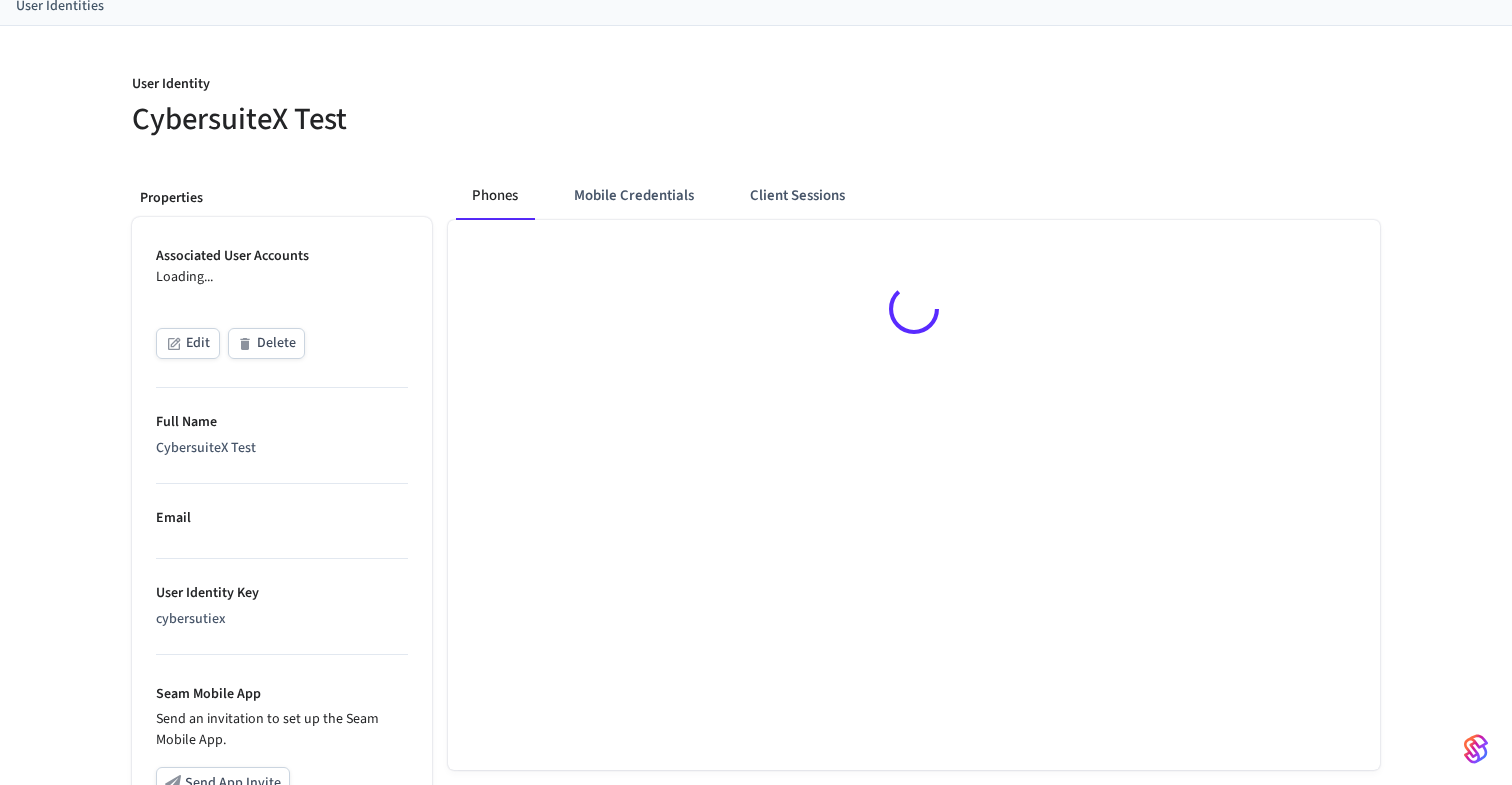 scroll, scrollTop: 0, scrollLeft: 0, axis: both 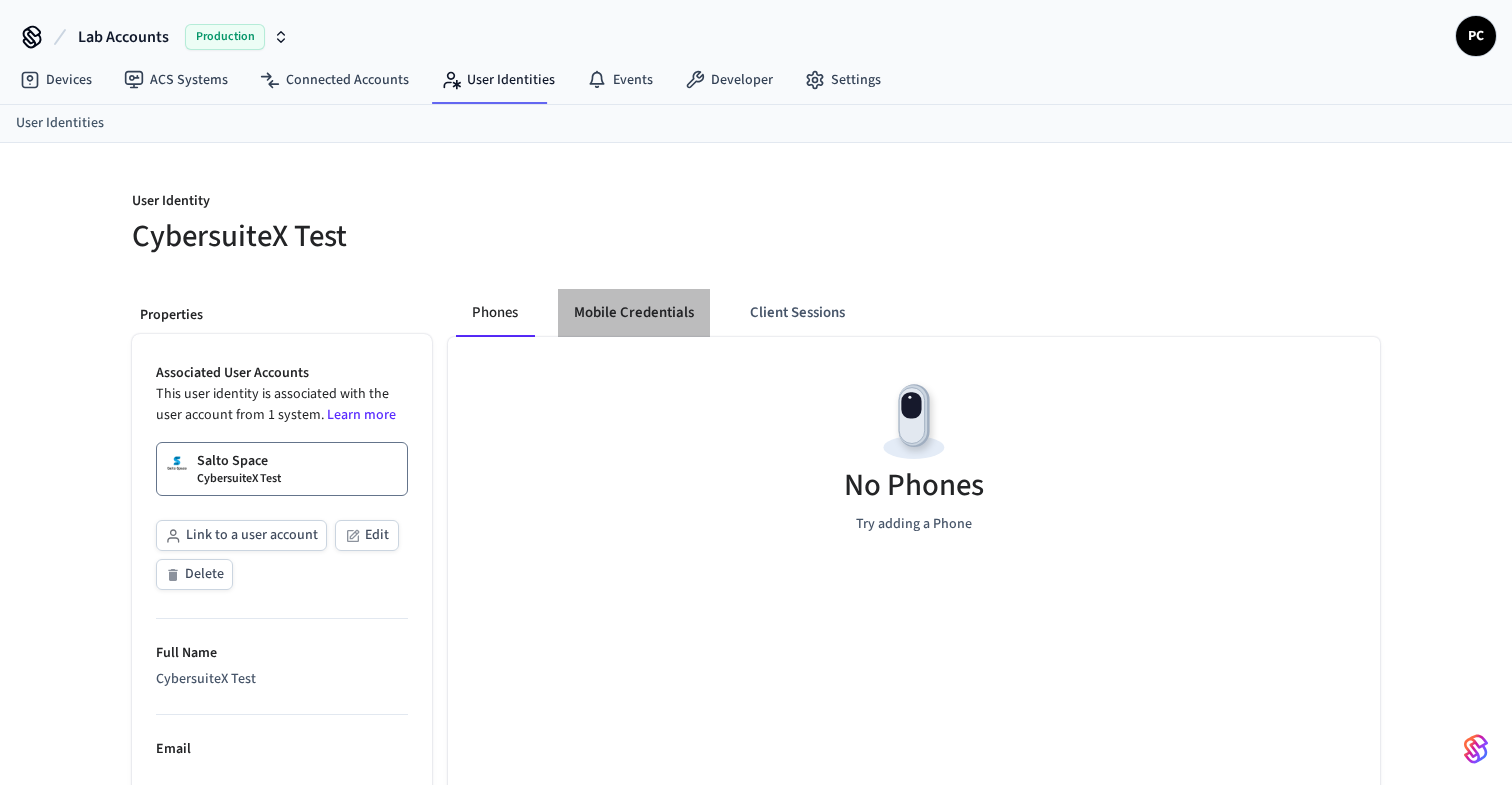click on "Mobile Credentials" at bounding box center [634, 313] 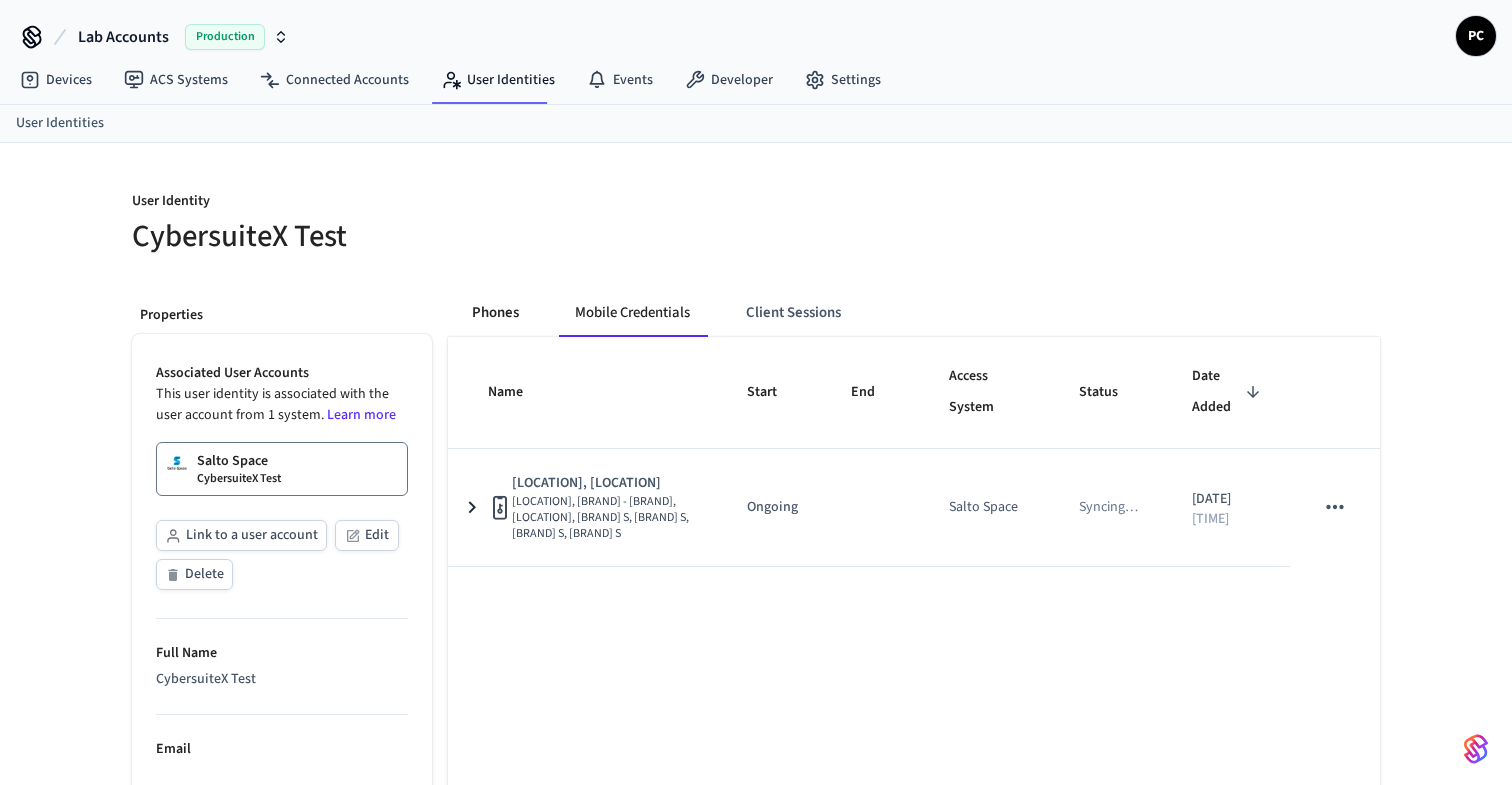 click on "Phones" at bounding box center (495, 313) 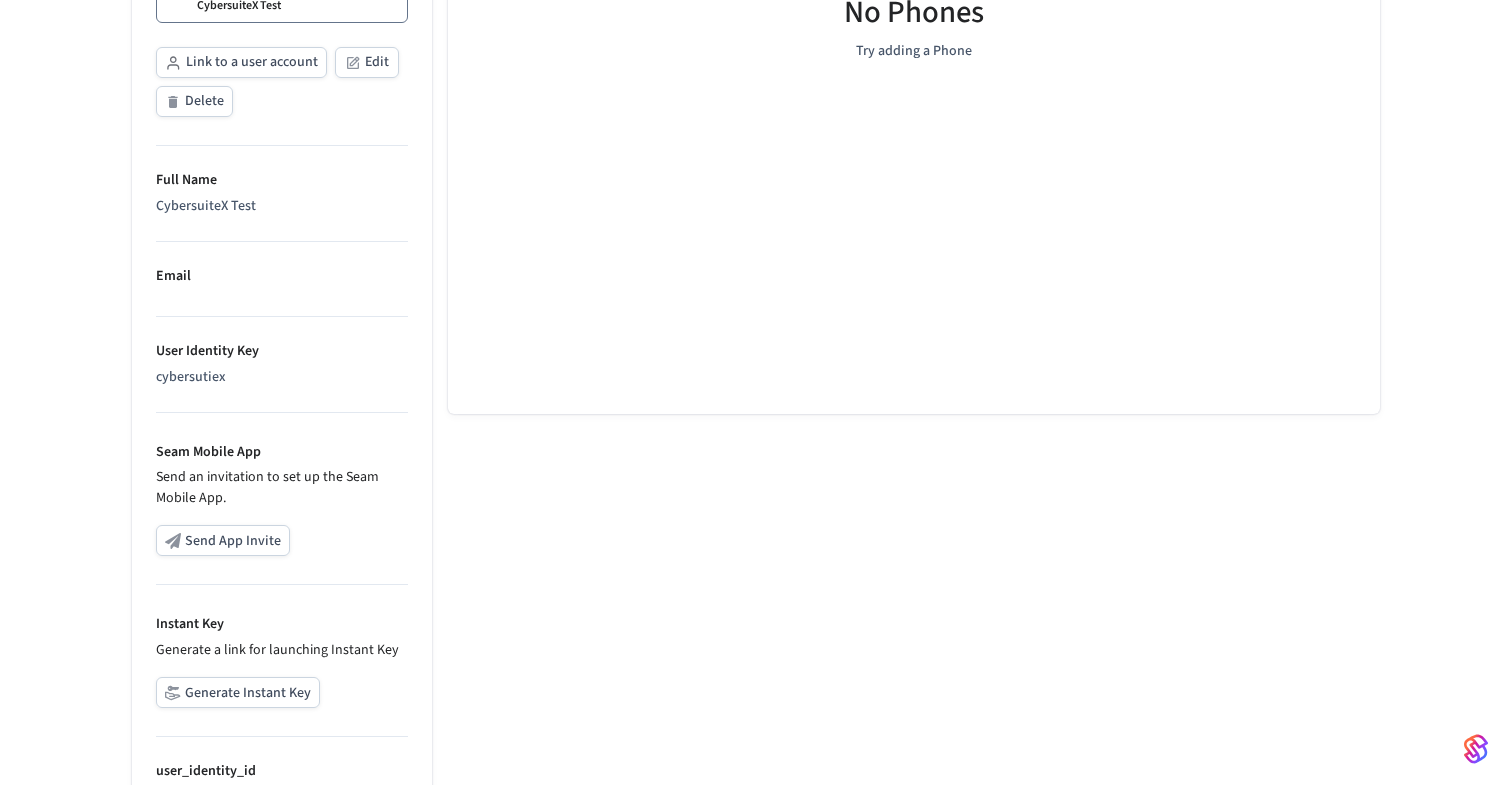 scroll, scrollTop: 596, scrollLeft: 0, axis: vertical 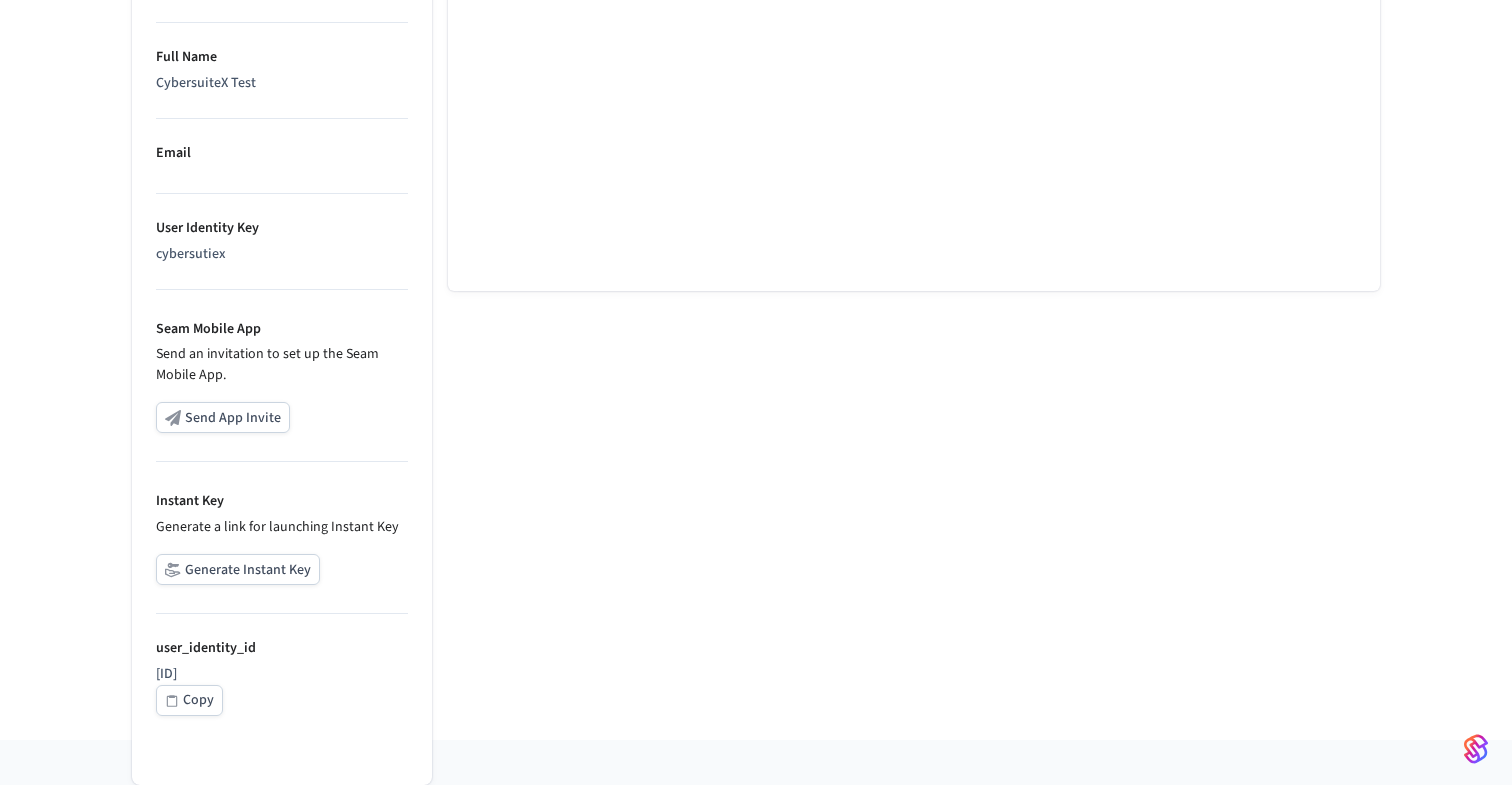 click on "Generate Instant Key" at bounding box center [238, 569] 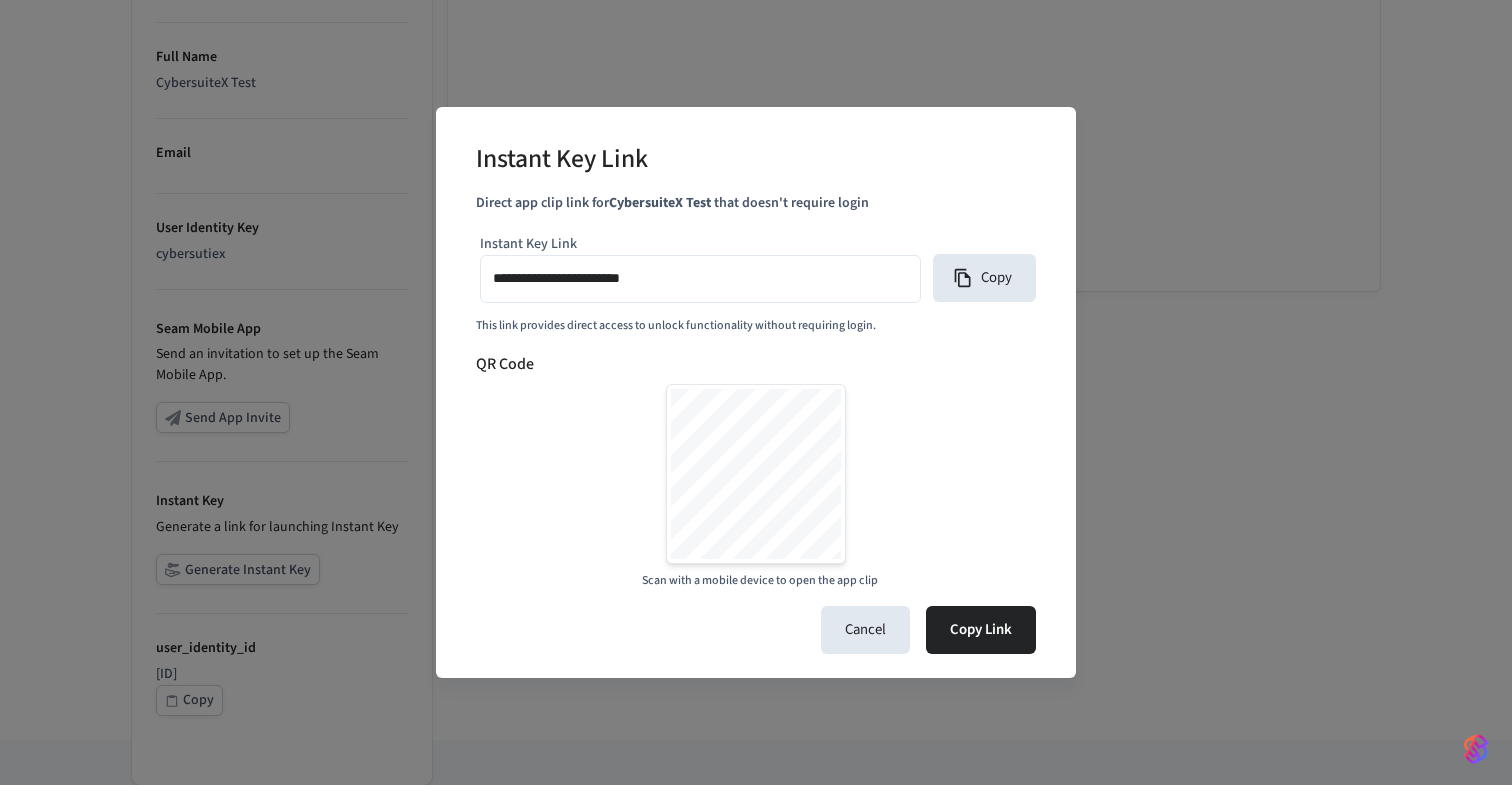 click on "**********" at bounding box center [756, 392] 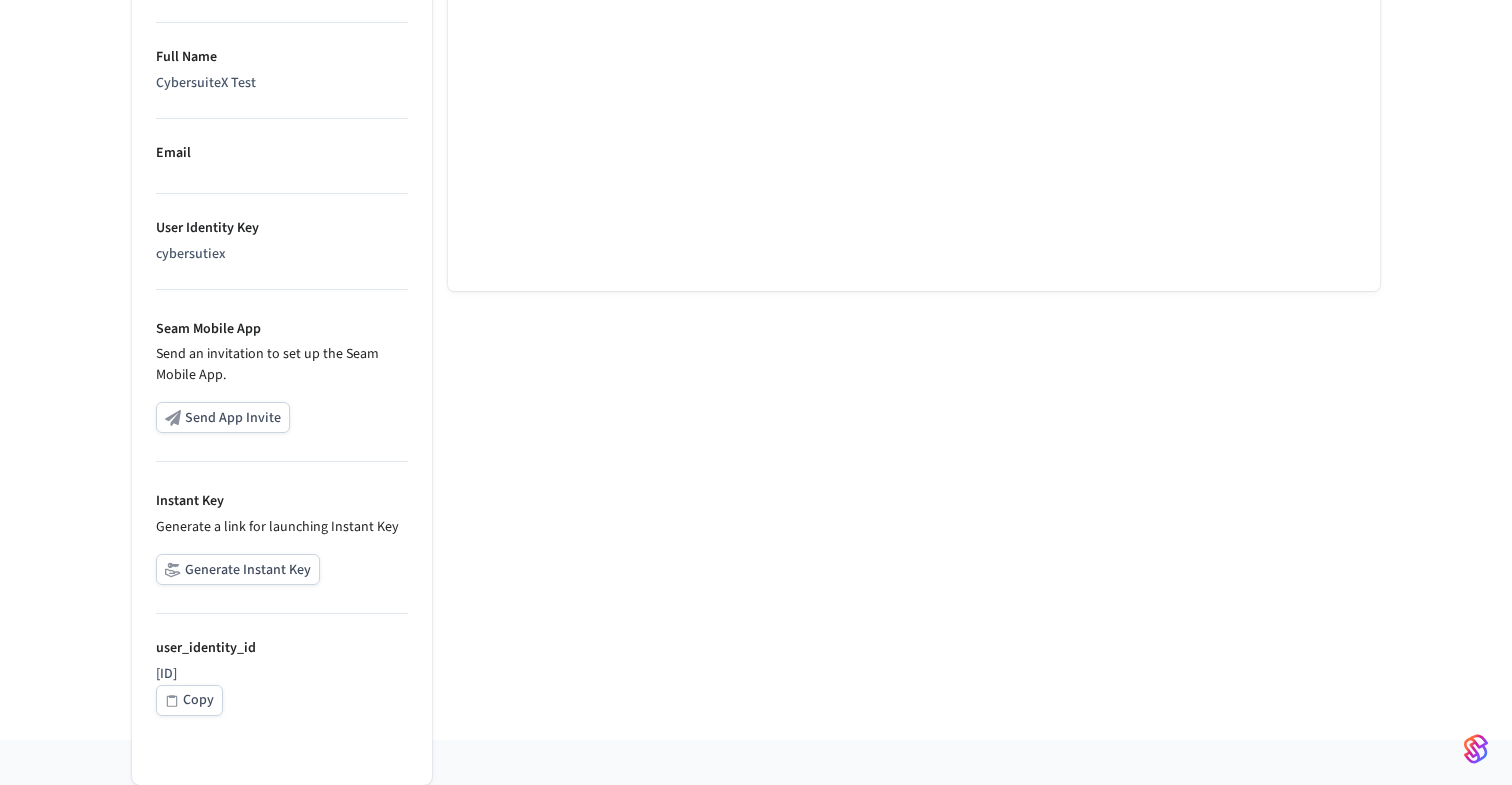 click at bounding box center [173, 570] 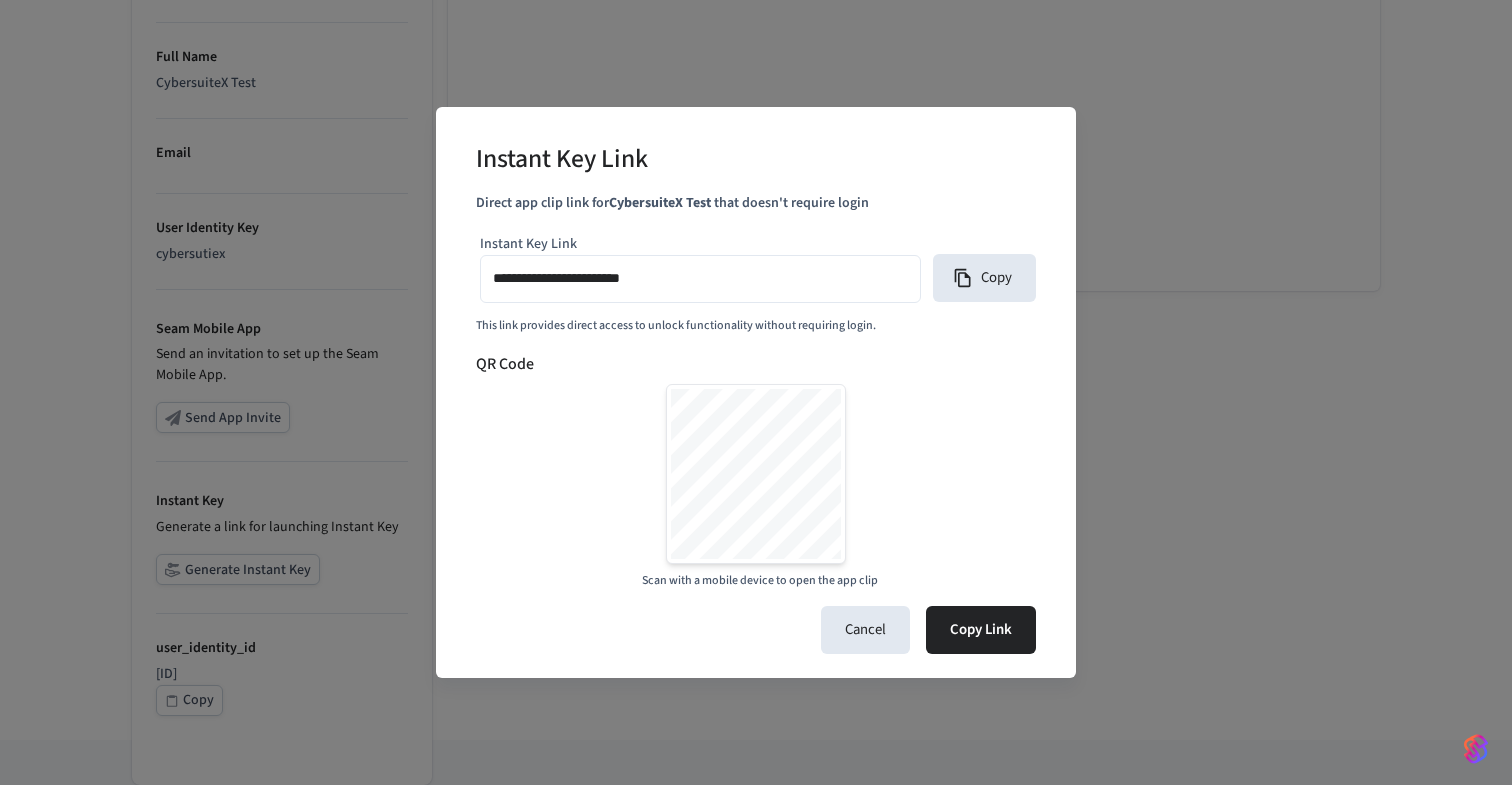 type on "**********" 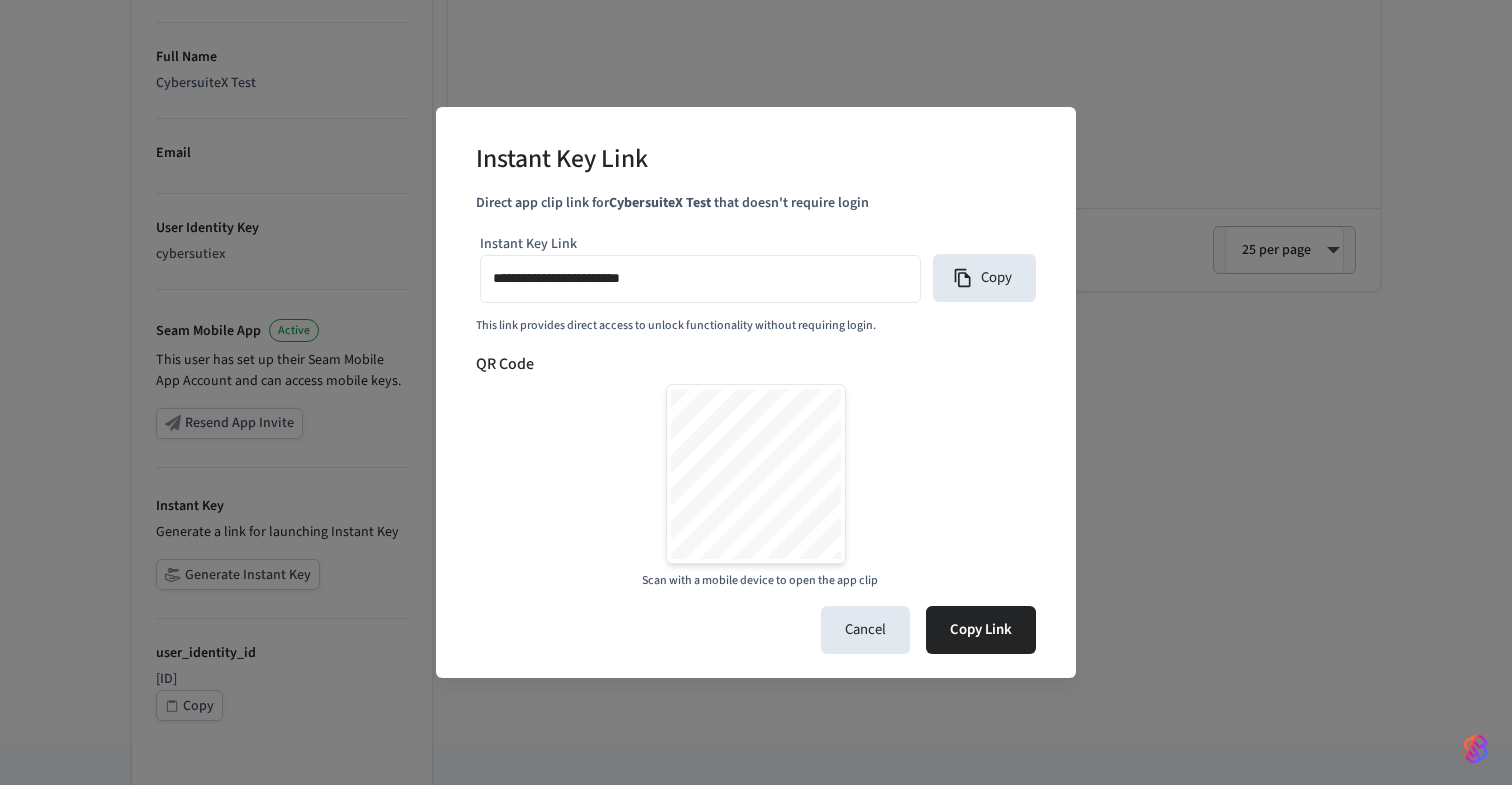 drag, startPoint x: 872, startPoint y: 615, endPoint x: 964, endPoint y: 537, distance: 120.61509 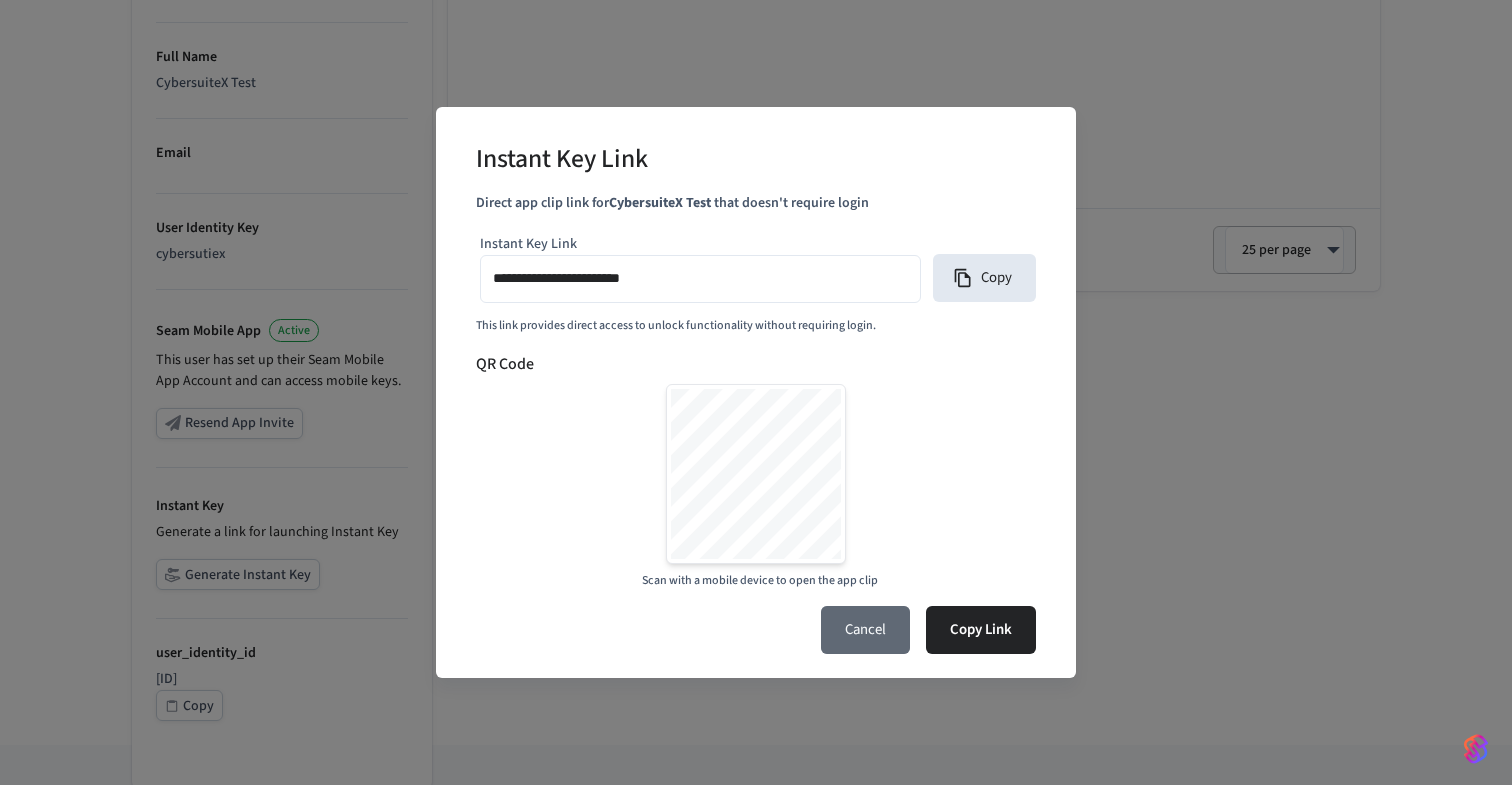 click on "Cancel" at bounding box center (865, 630) 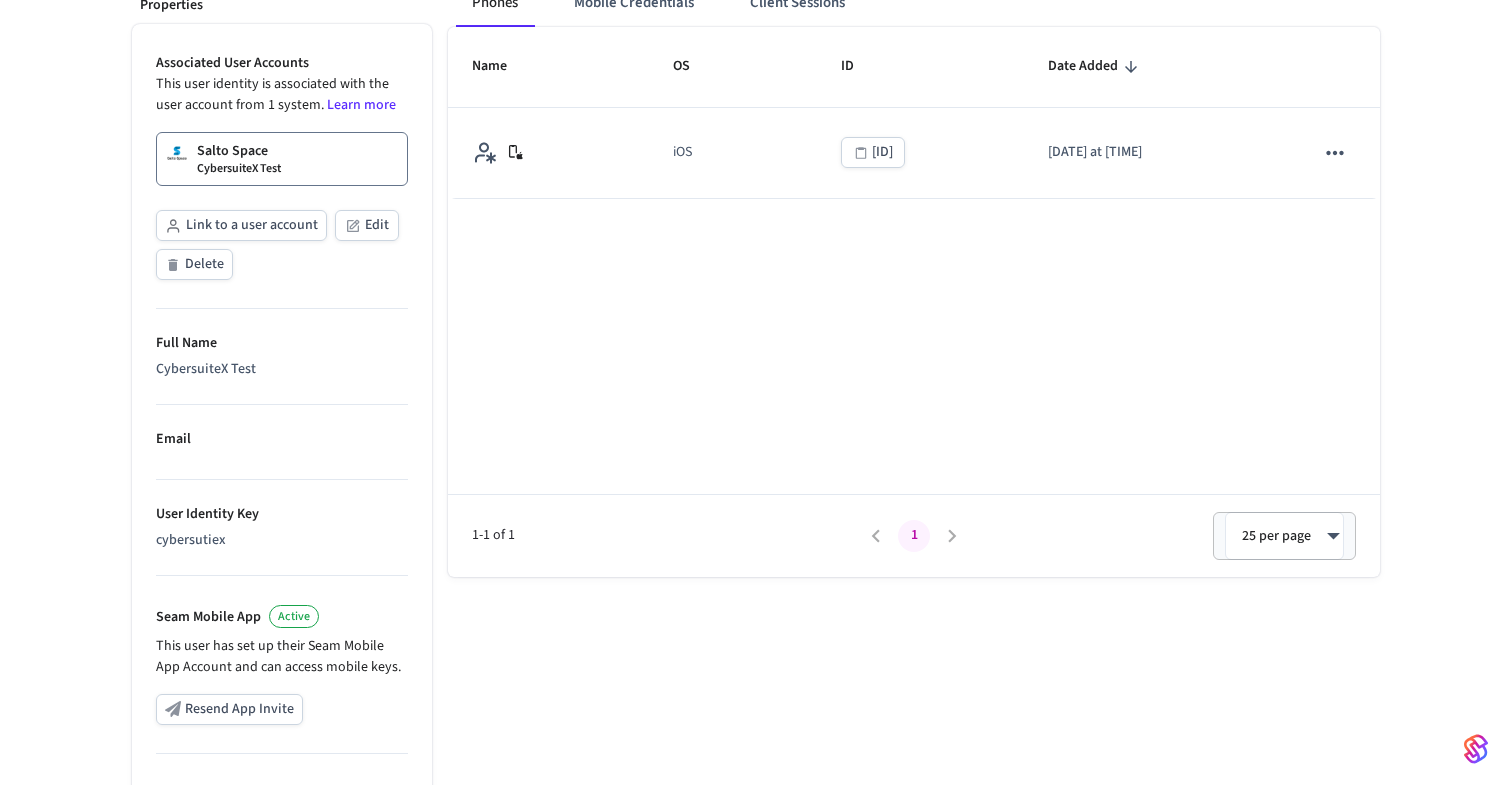 scroll, scrollTop: 601, scrollLeft: 0, axis: vertical 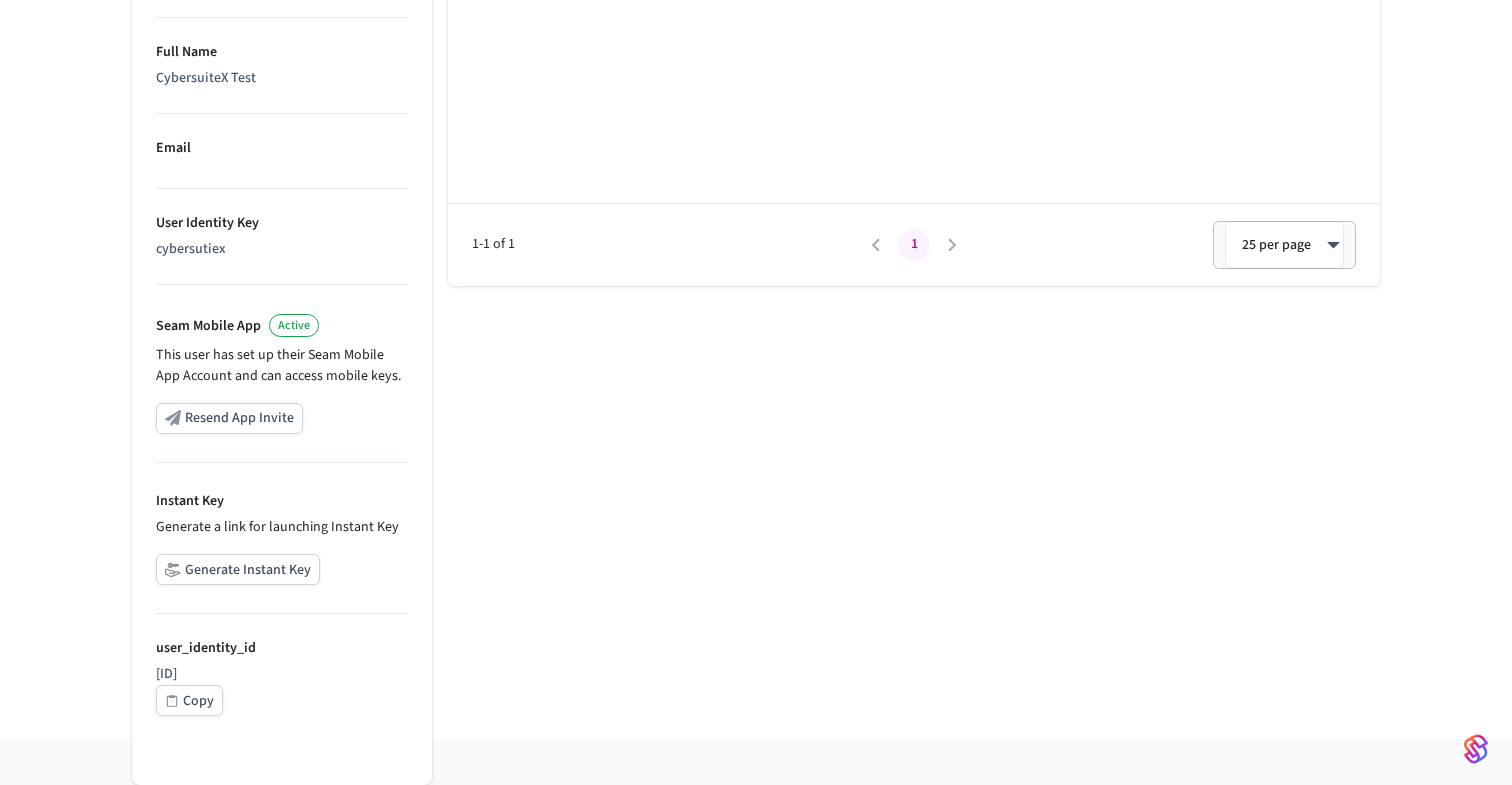 click on "Generate Instant Key" at bounding box center [238, 569] 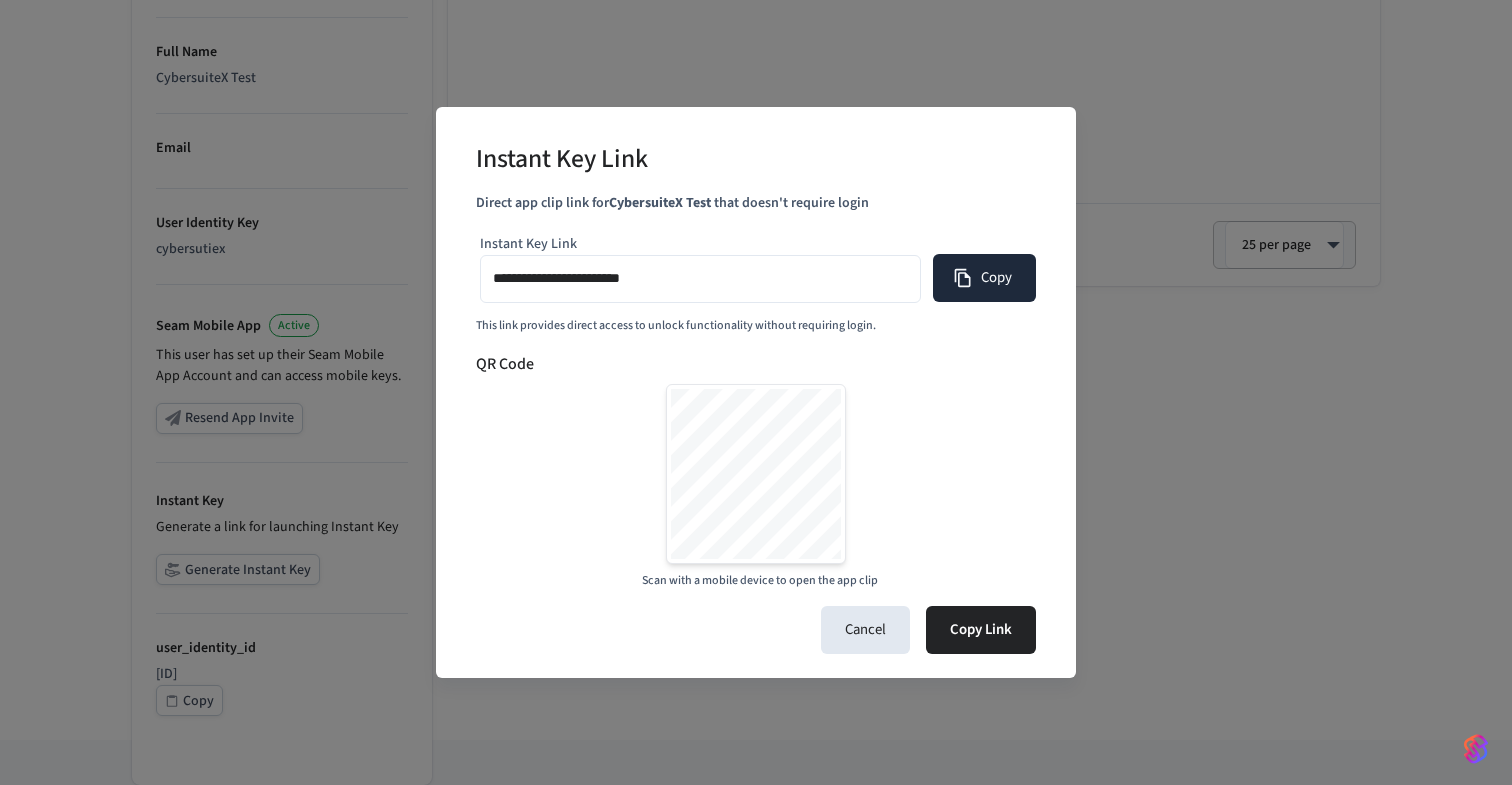type on "**********" 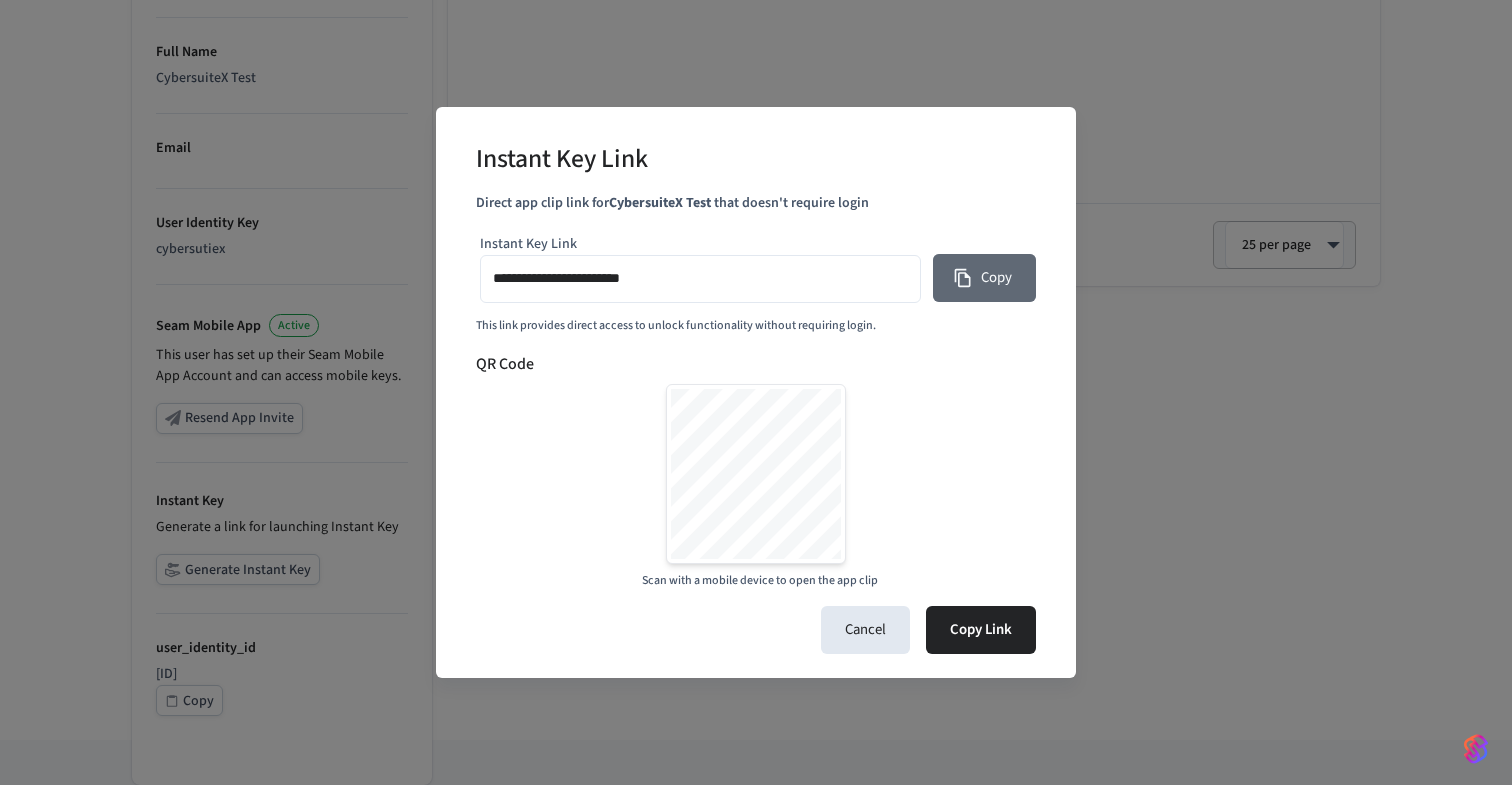 click on "Copy" at bounding box center (984, 278) 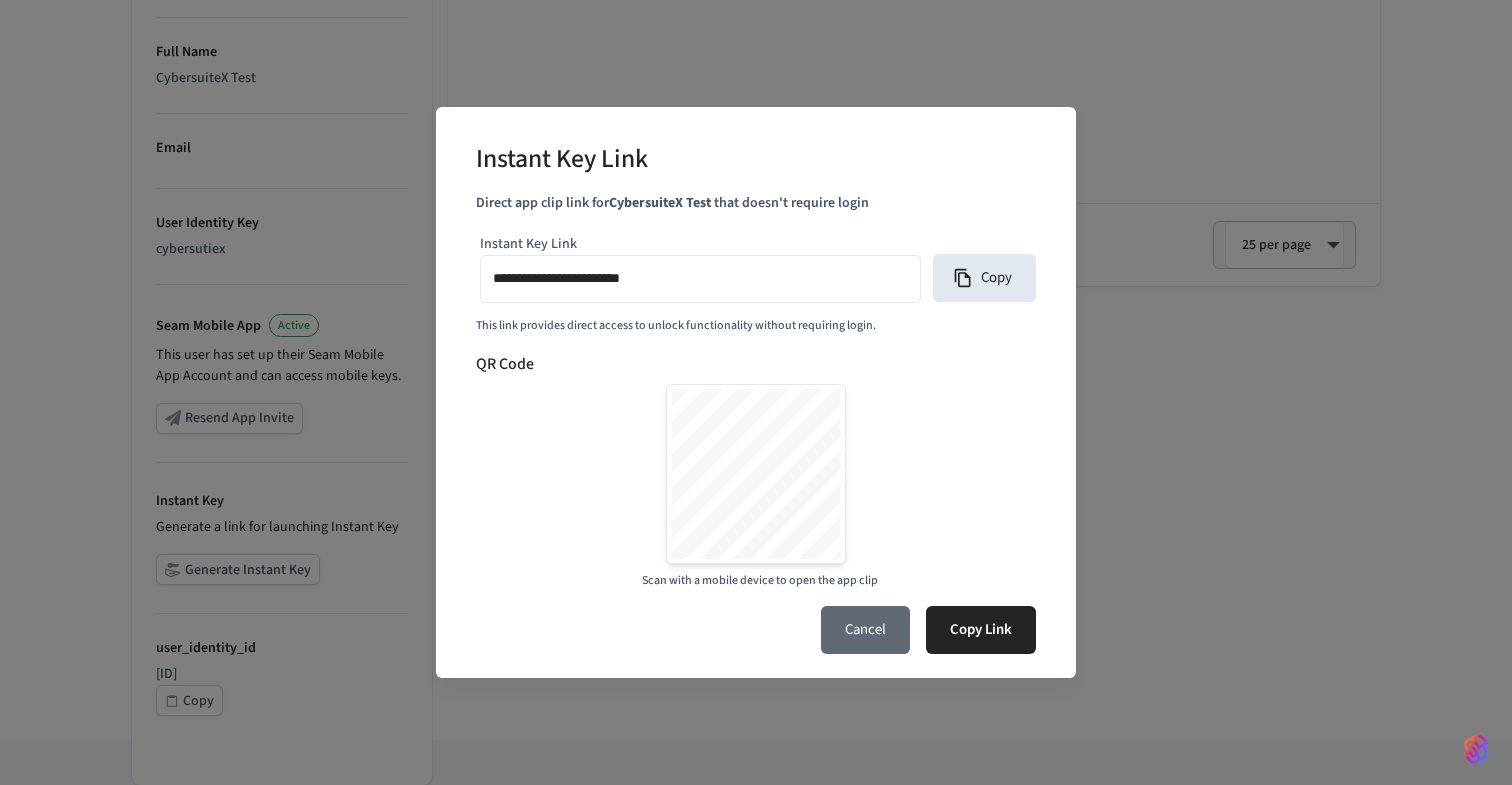 click on "Cancel" at bounding box center (865, 630) 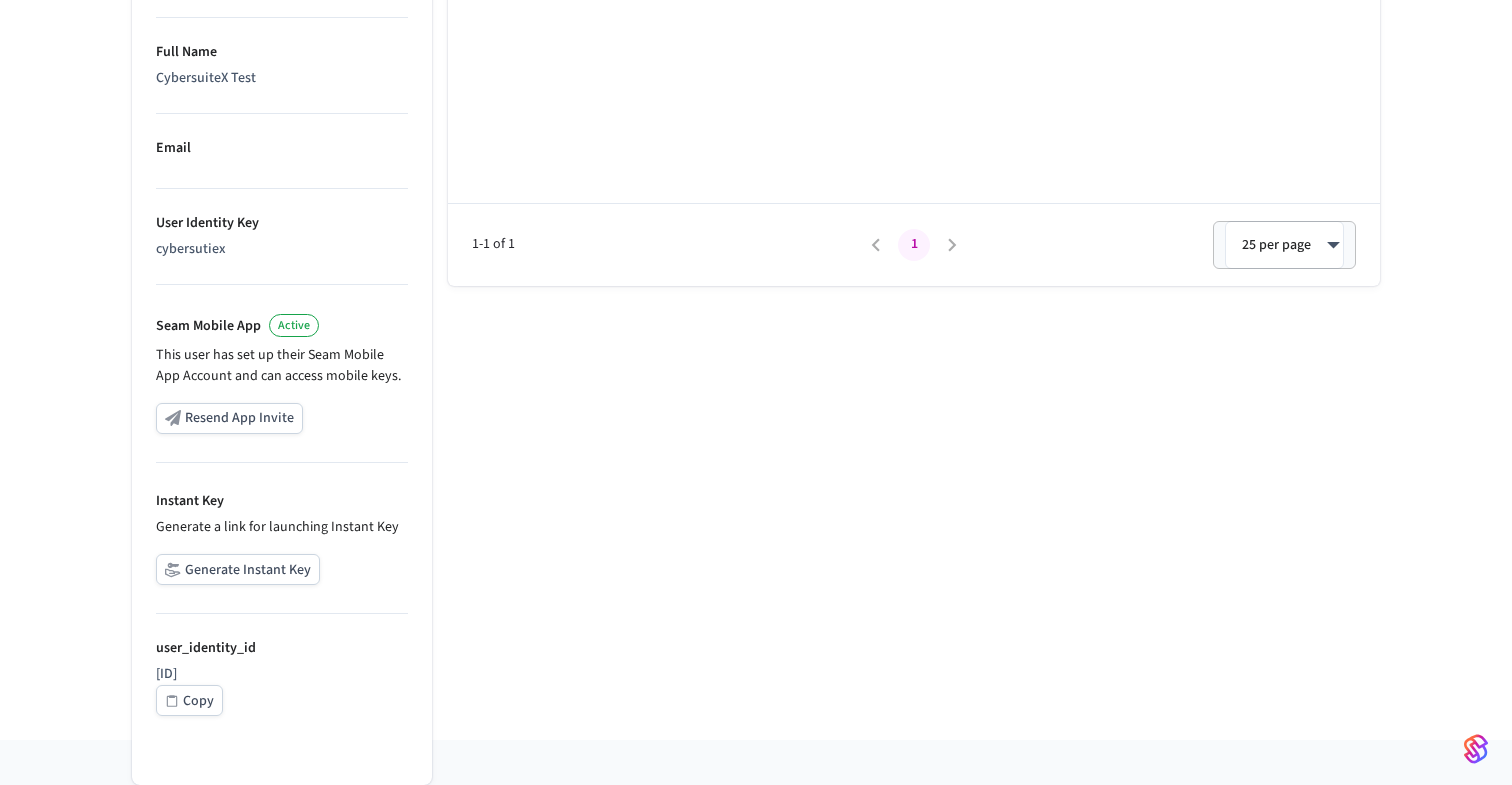 scroll, scrollTop: 0, scrollLeft: 0, axis: both 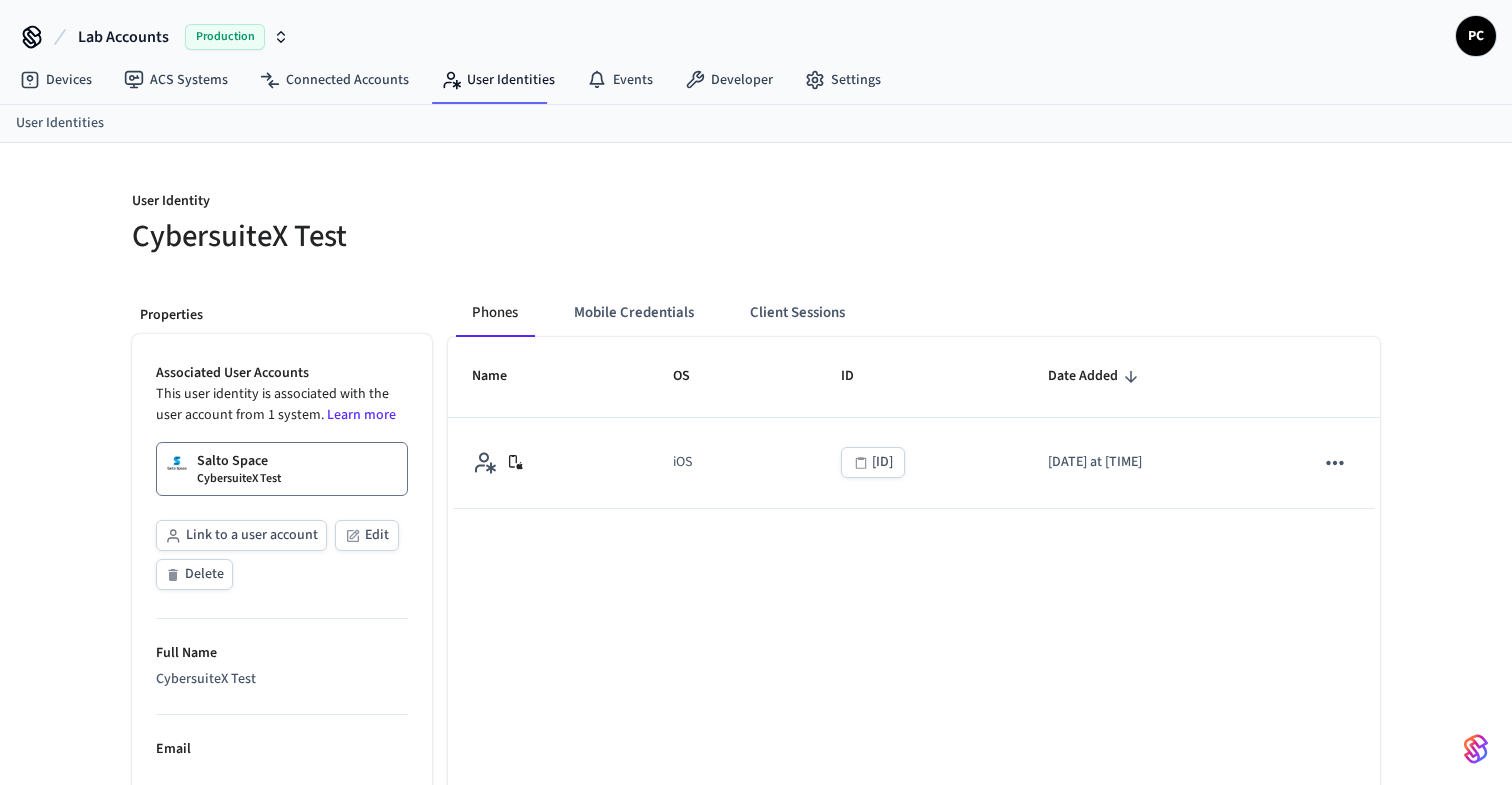click at bounding box center (1074, 223) 